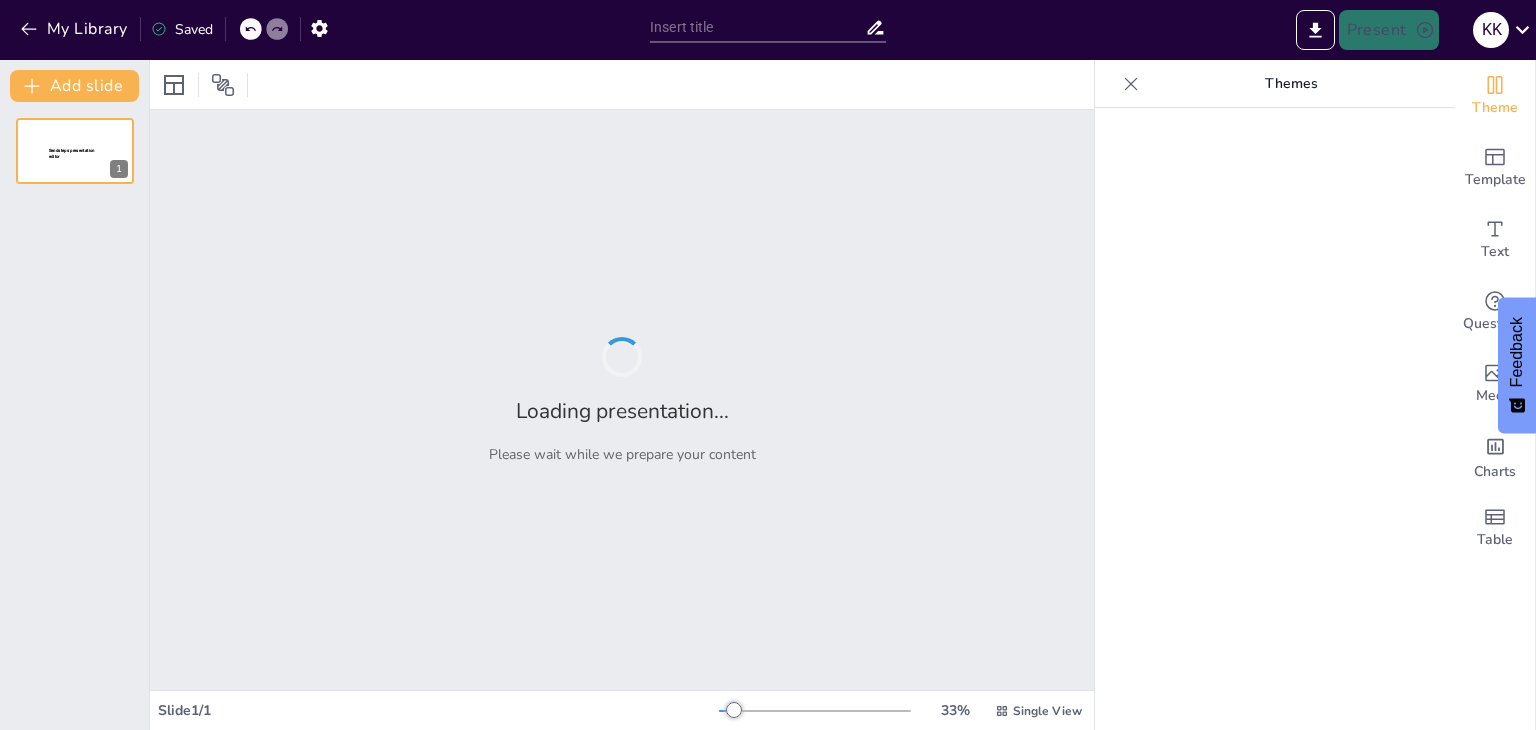 type on "Achieving Compliance Goals: Analyzing Your Audit Performance" 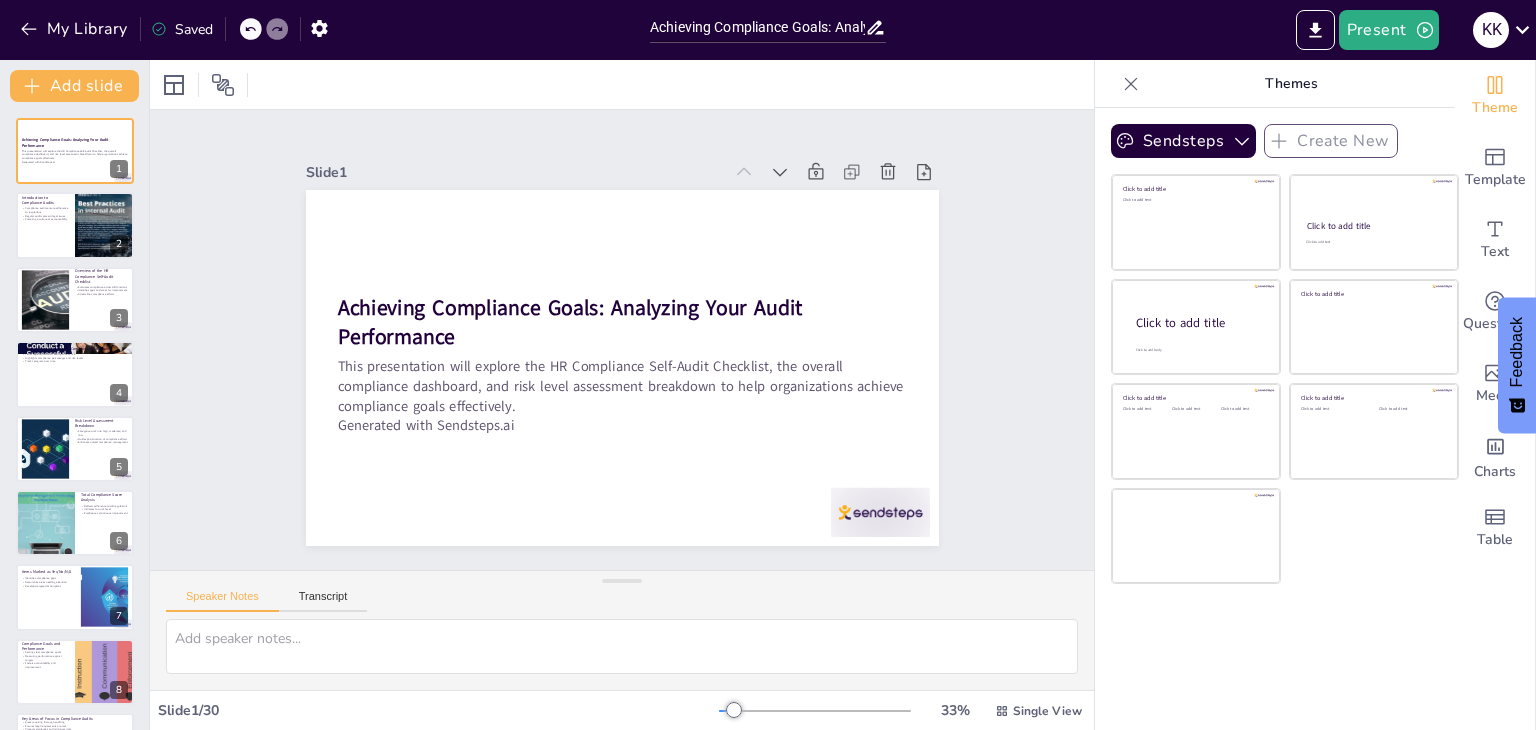 checkbox on "true" 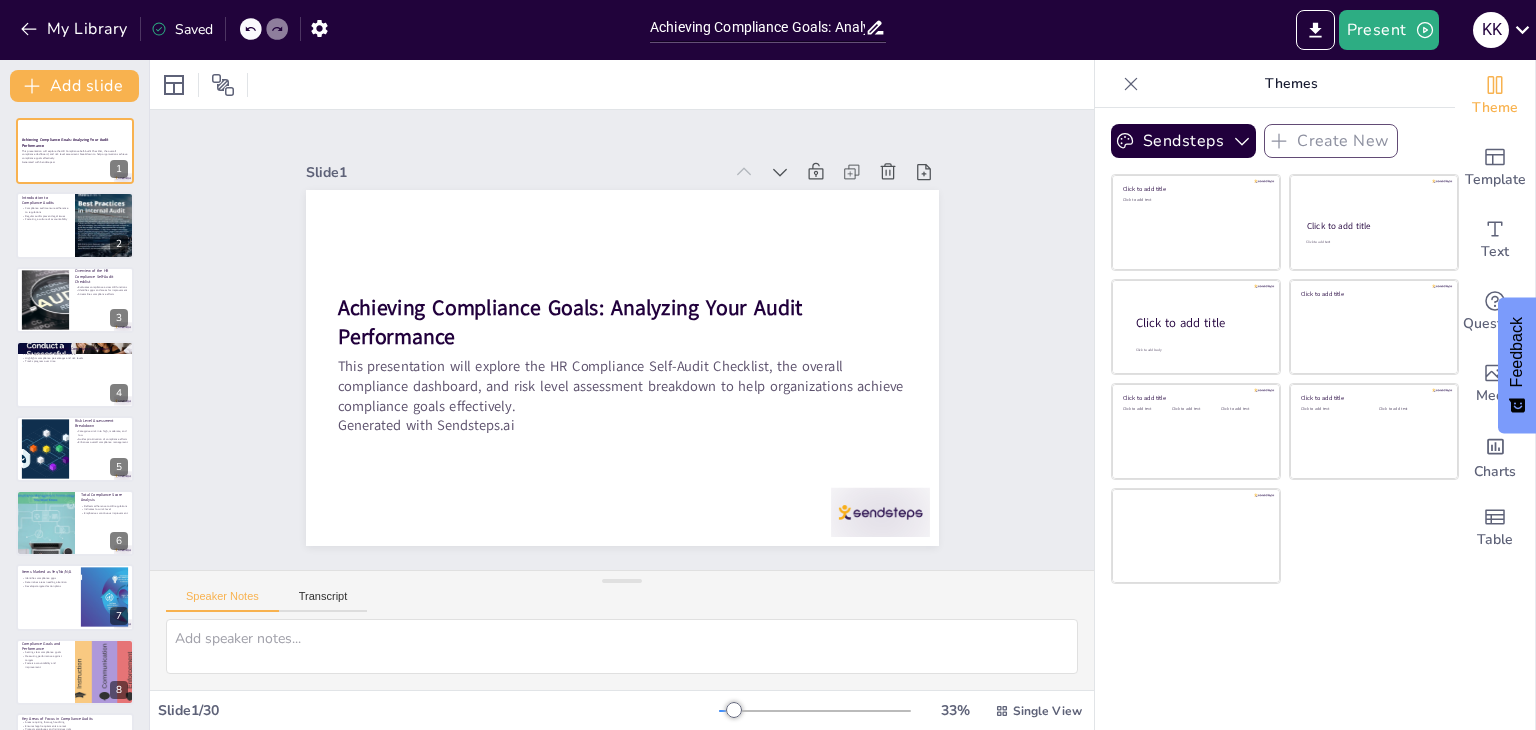 checkbox on "true" 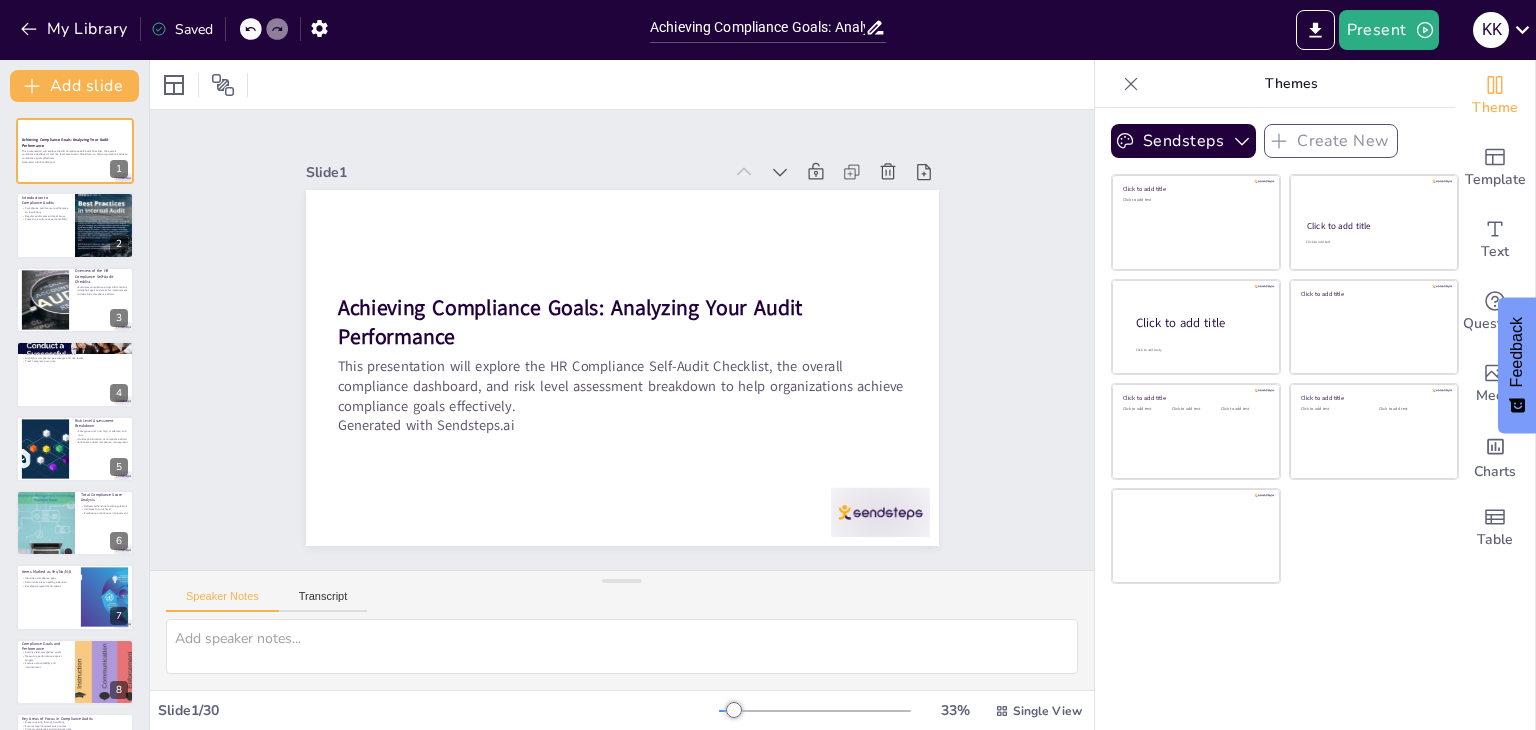 scroll, scrollTop: 0, scrollLeft: 0, axis: both 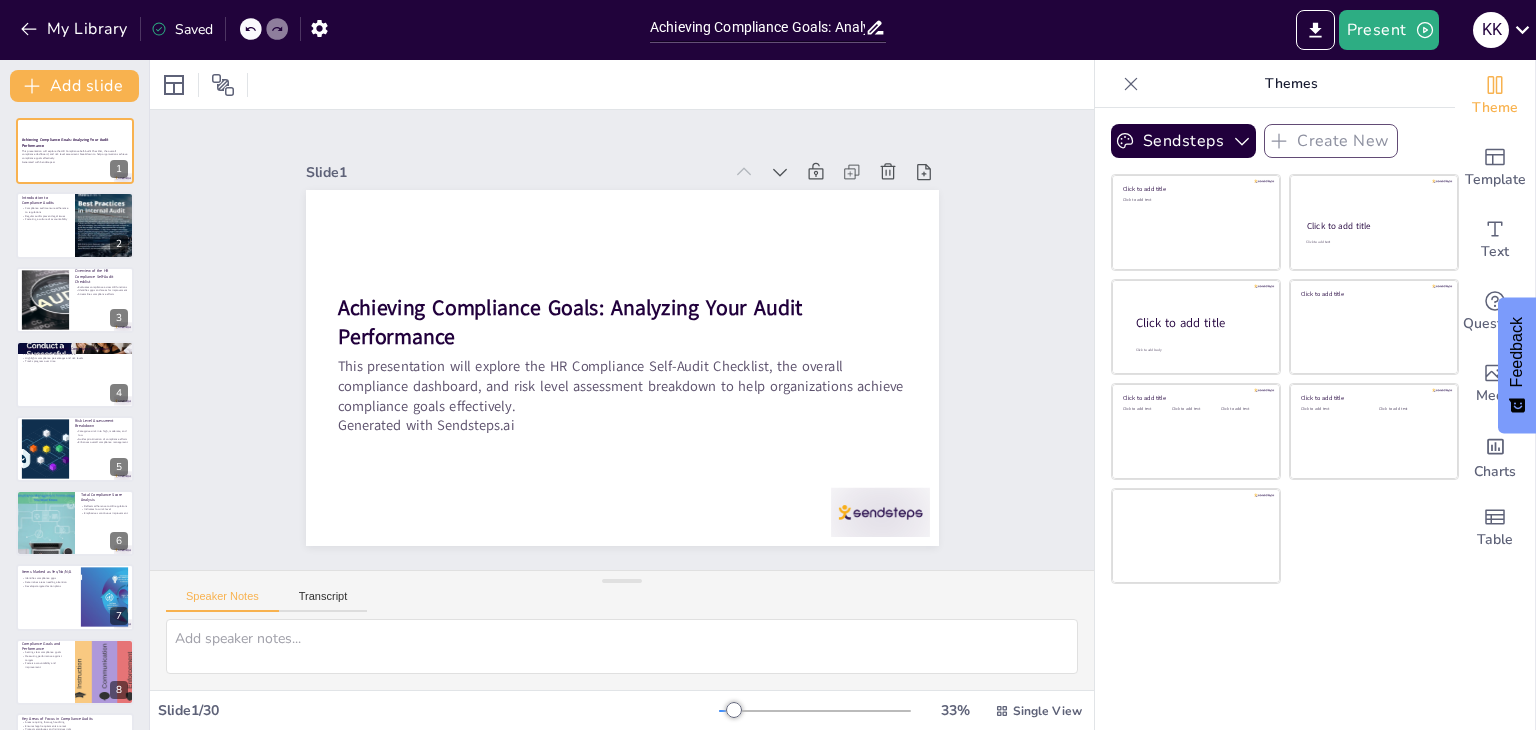 checkbox on "true" 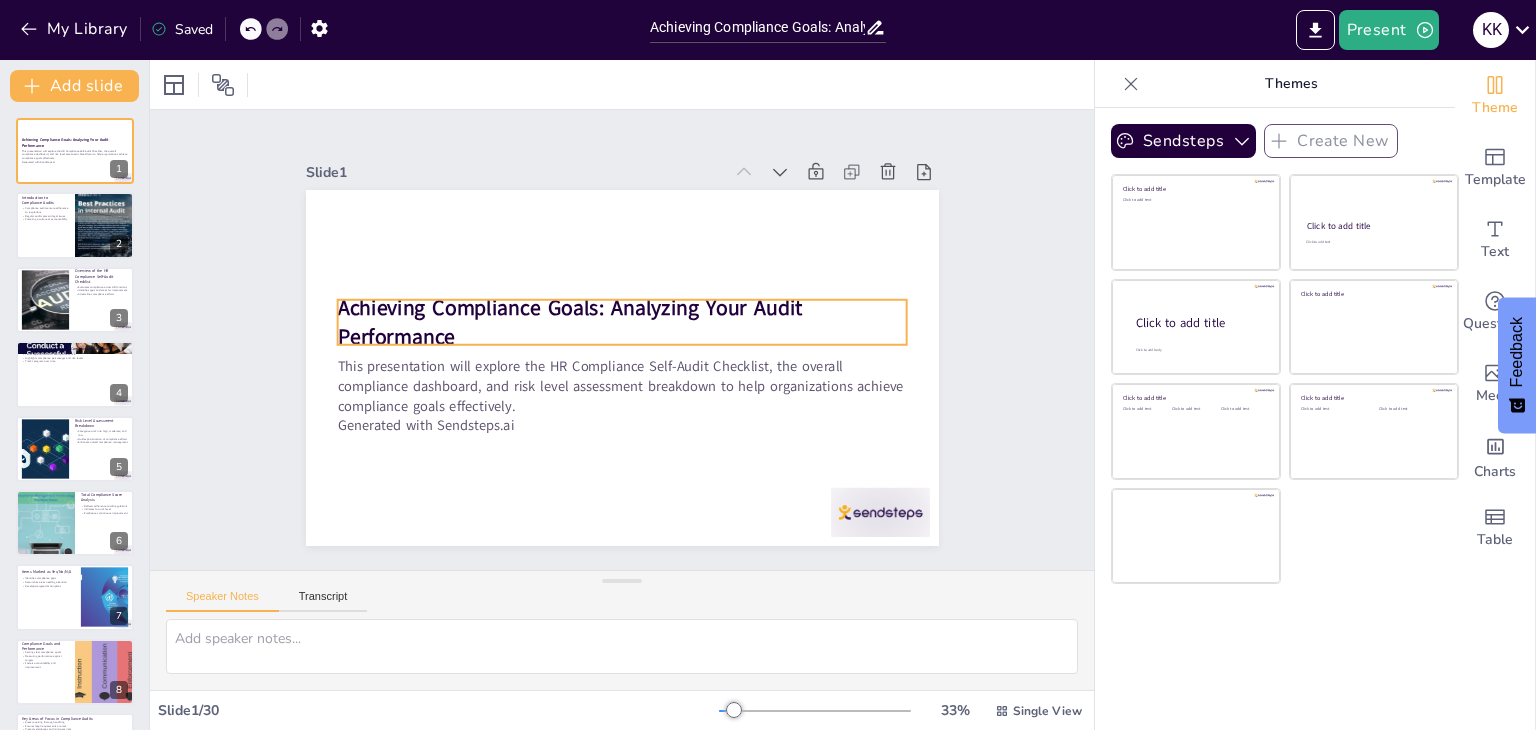 checkbox on "true" 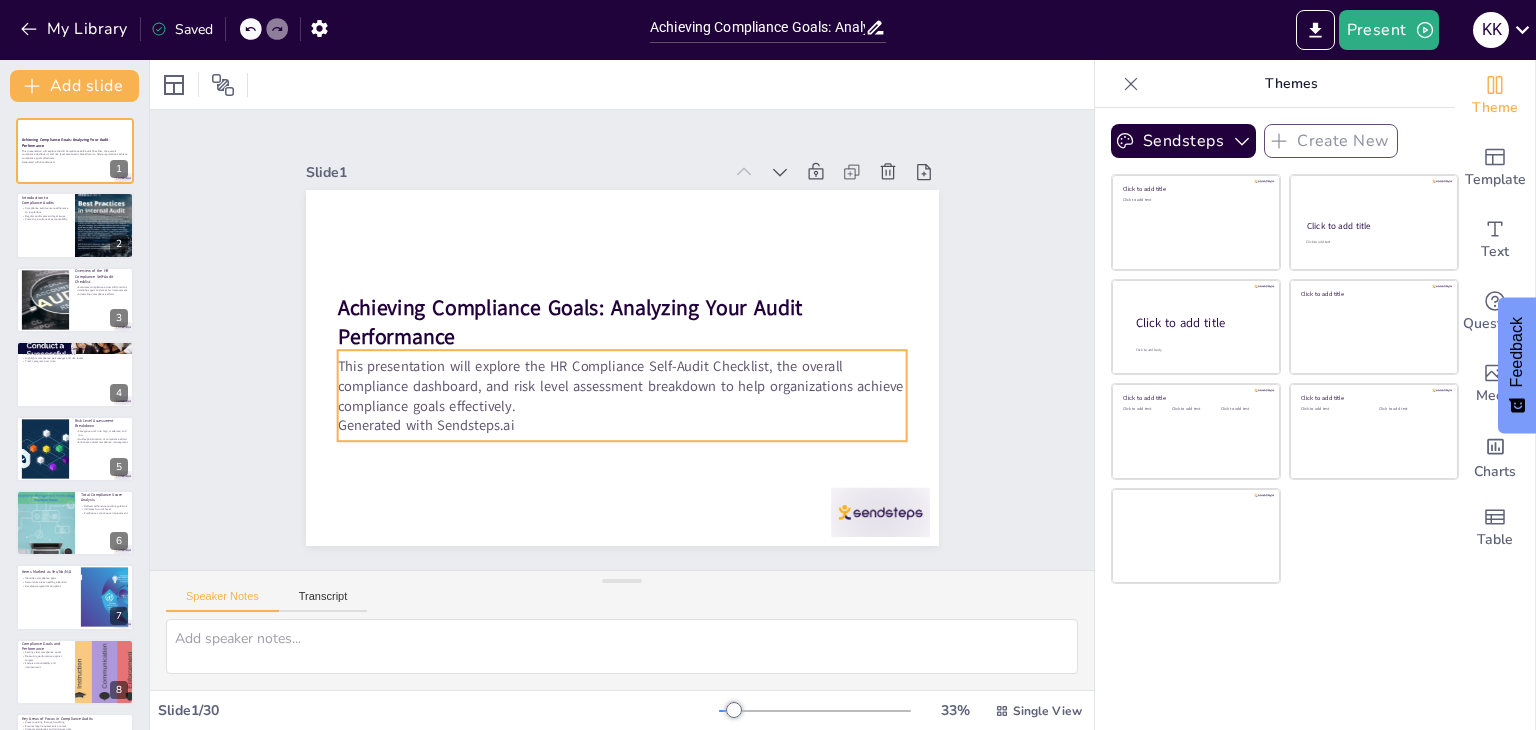checkbox on "true" 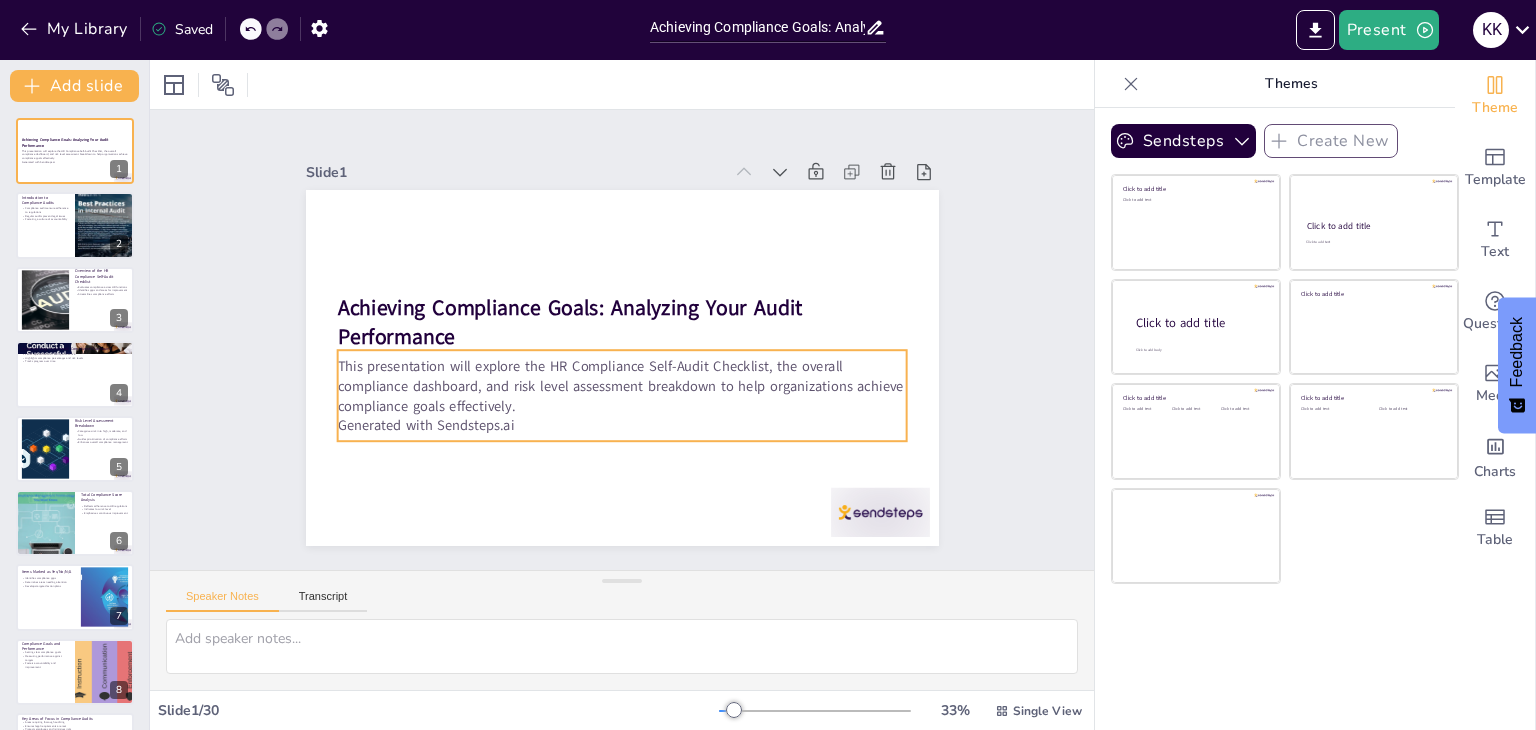 checkbox on "true" 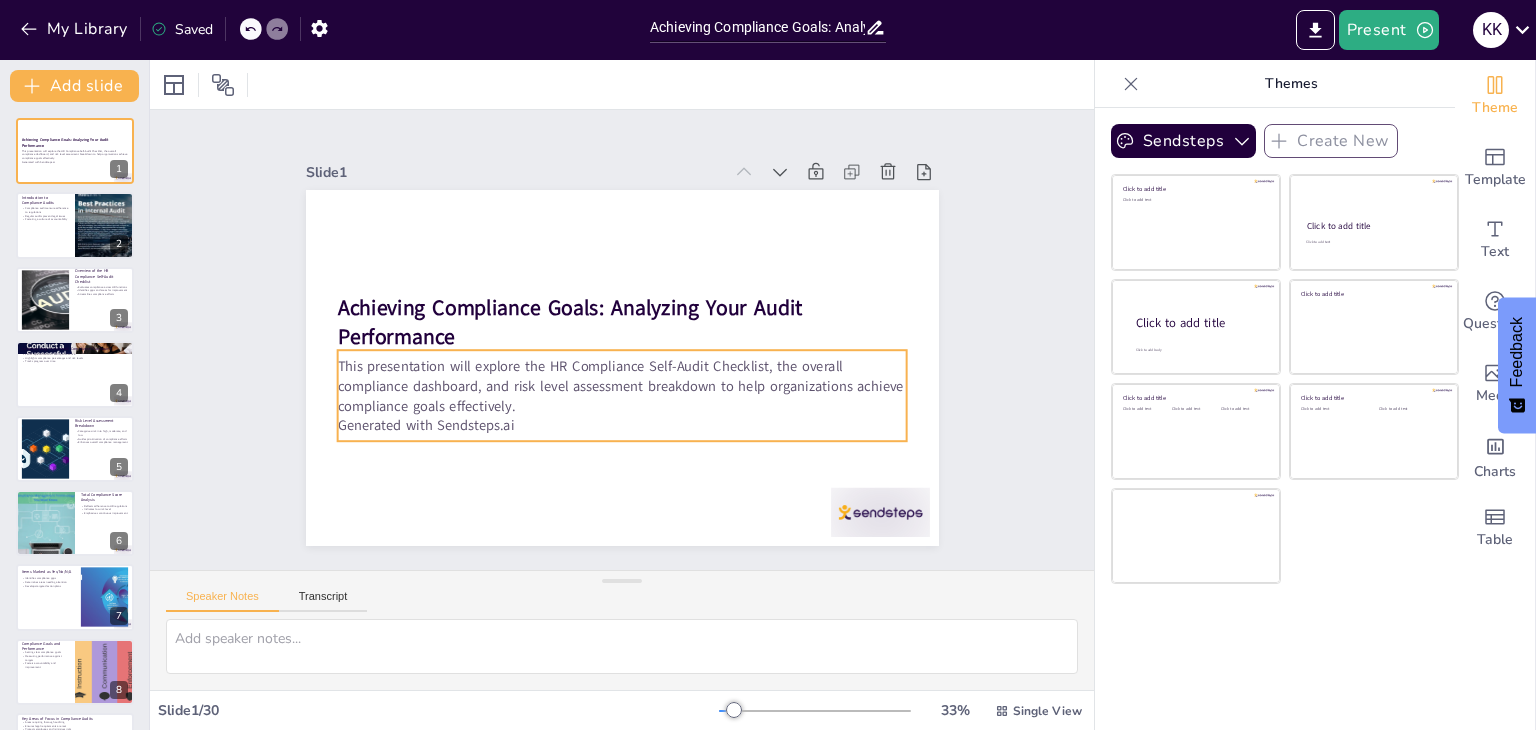 checkbox on "true" 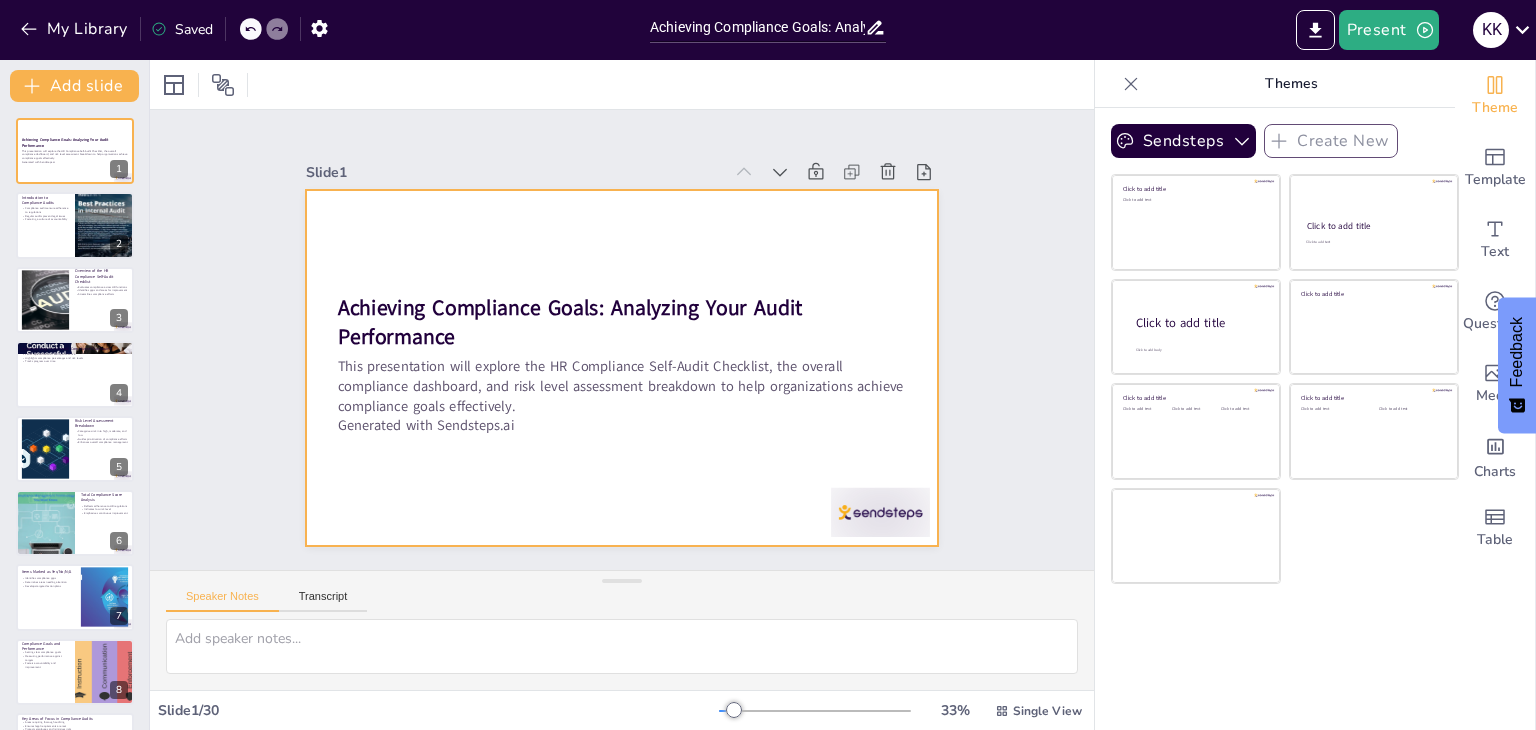 checkbox on "true" 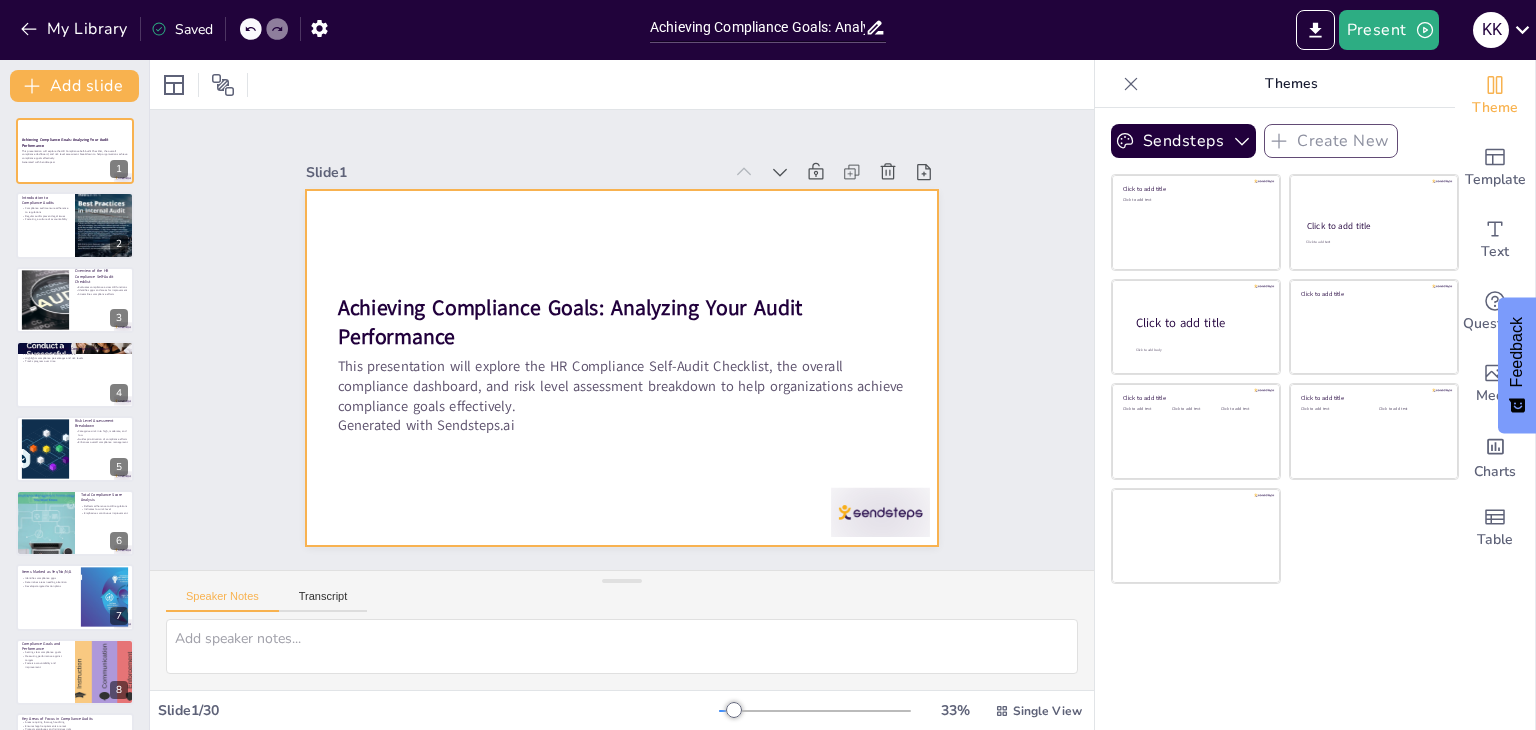 checkbox on "true" 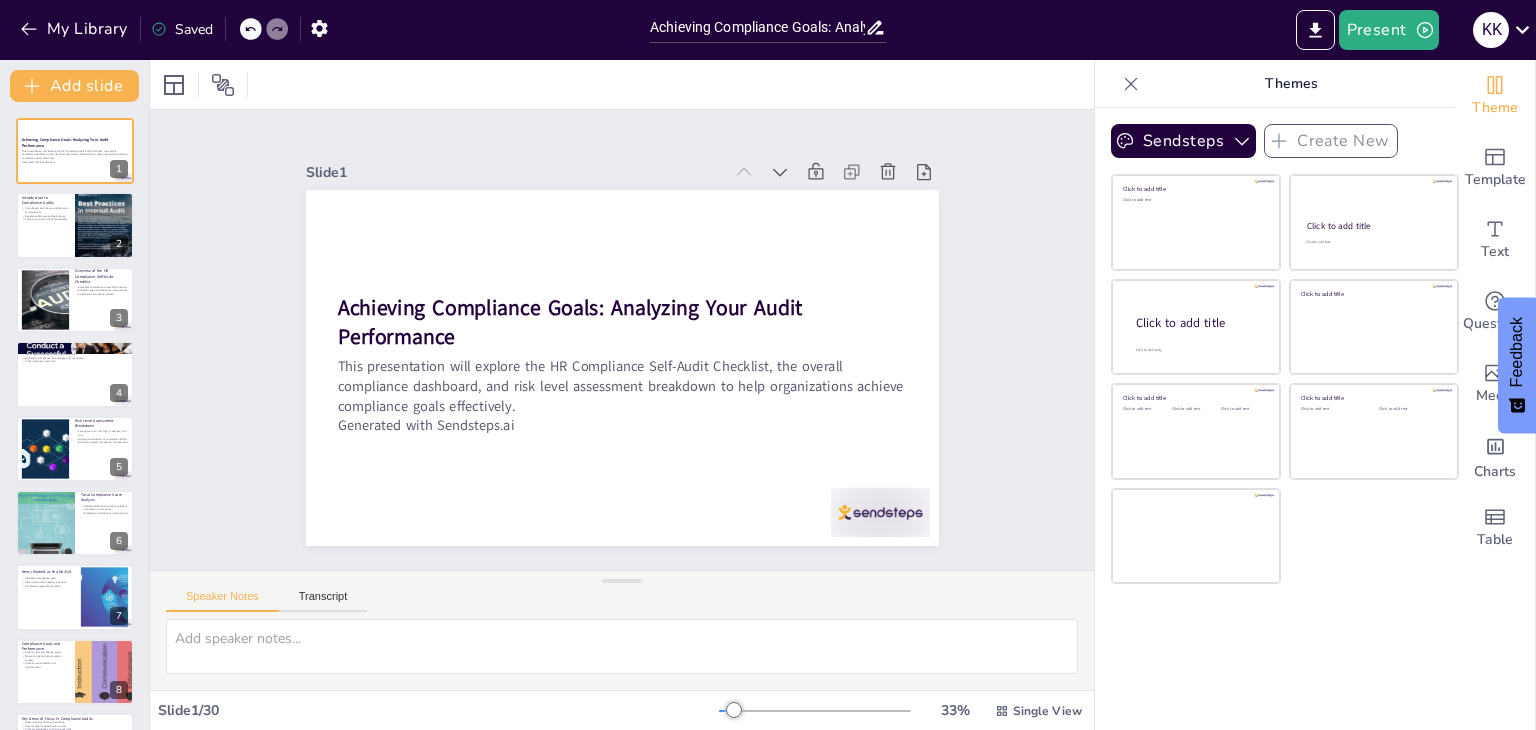 checkbox on "true" 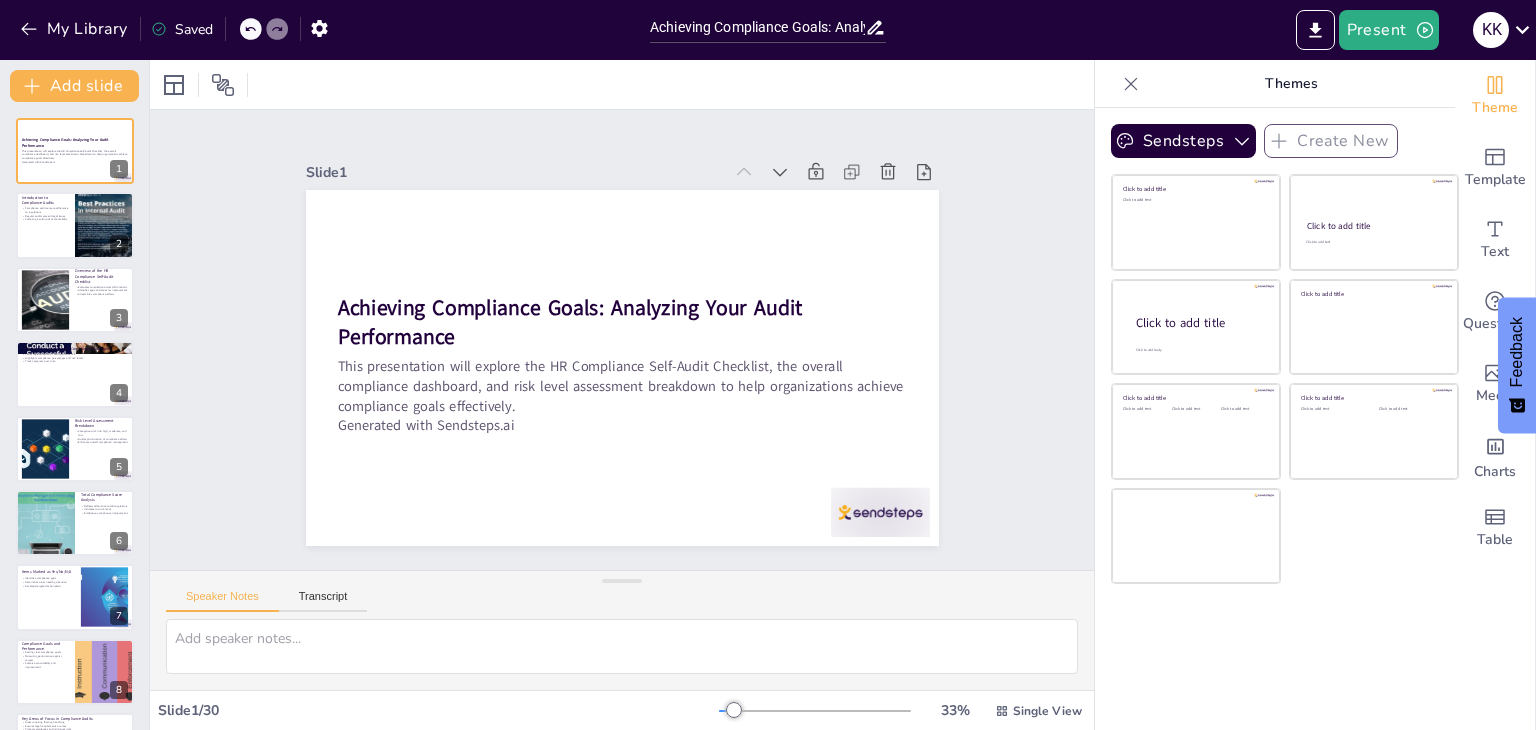 checkbox on "true" 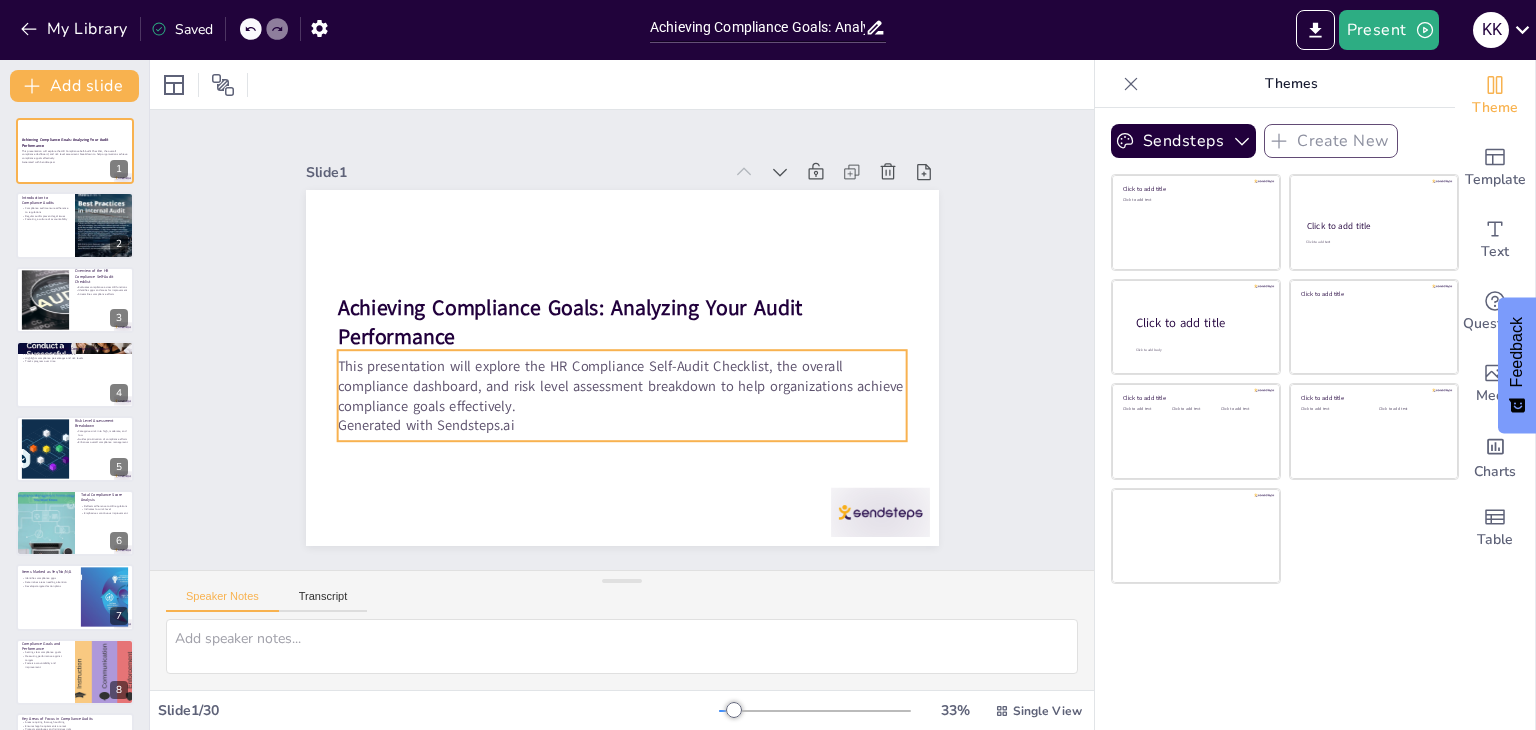 checkbox on "true" 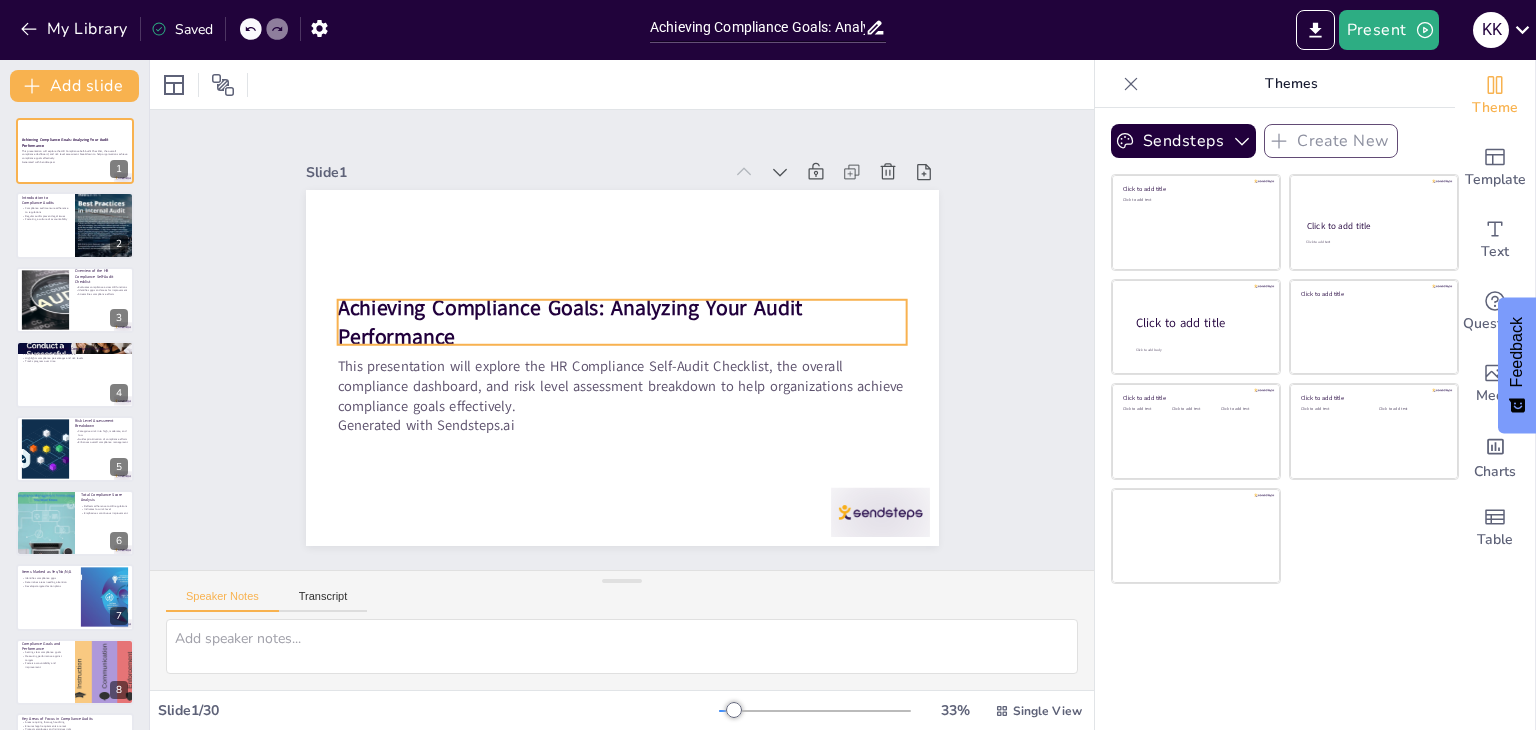 checkbox on "true" 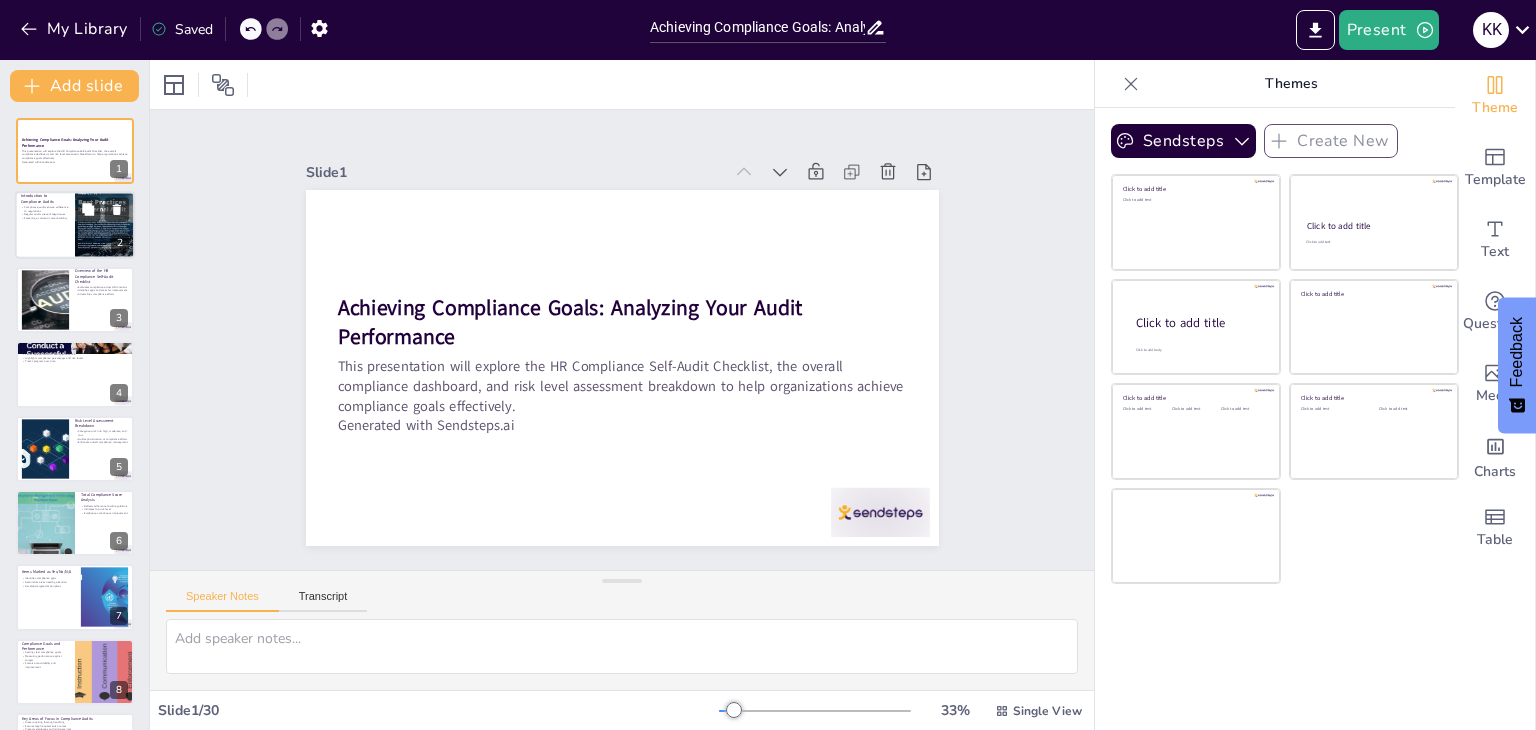 checkbox on "true" 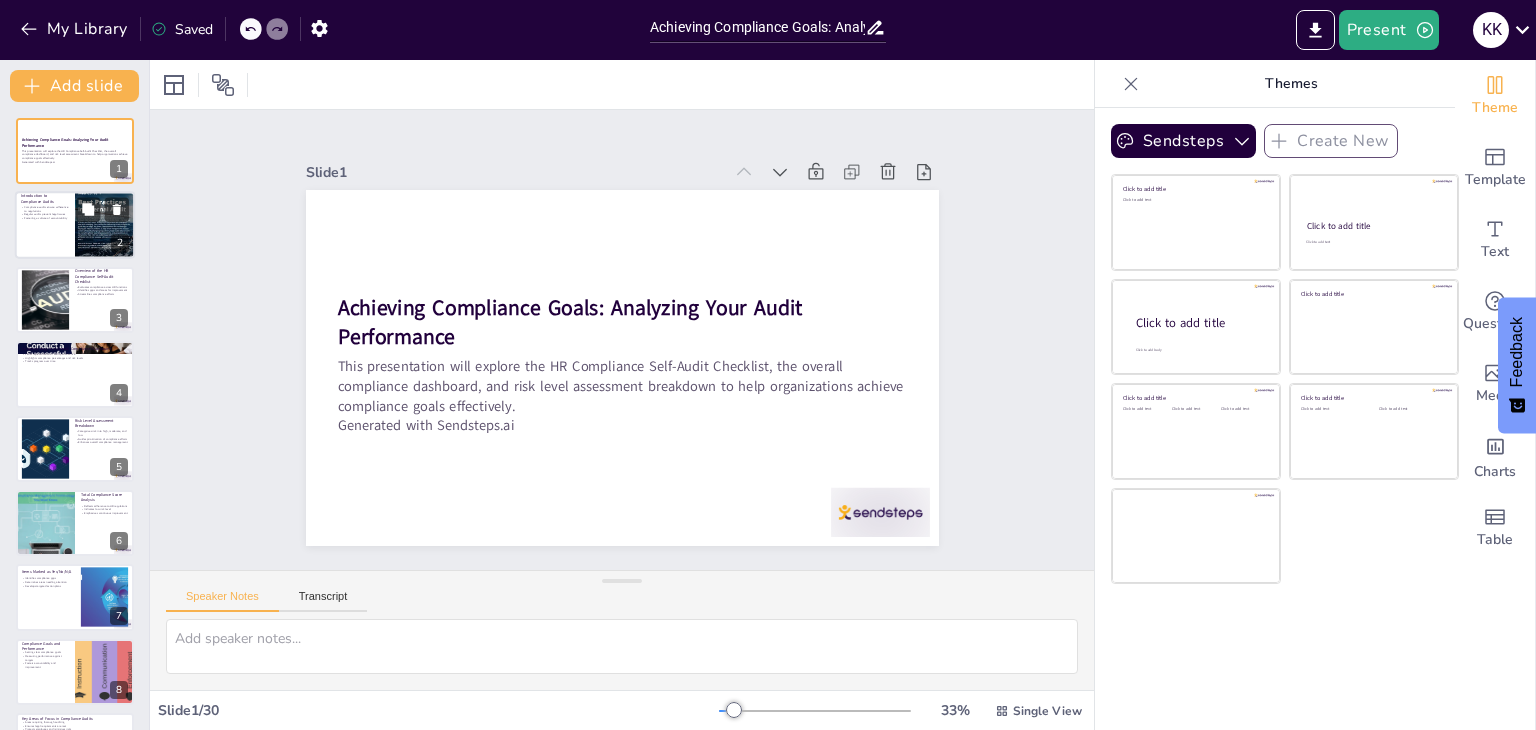 checkbox on "true" 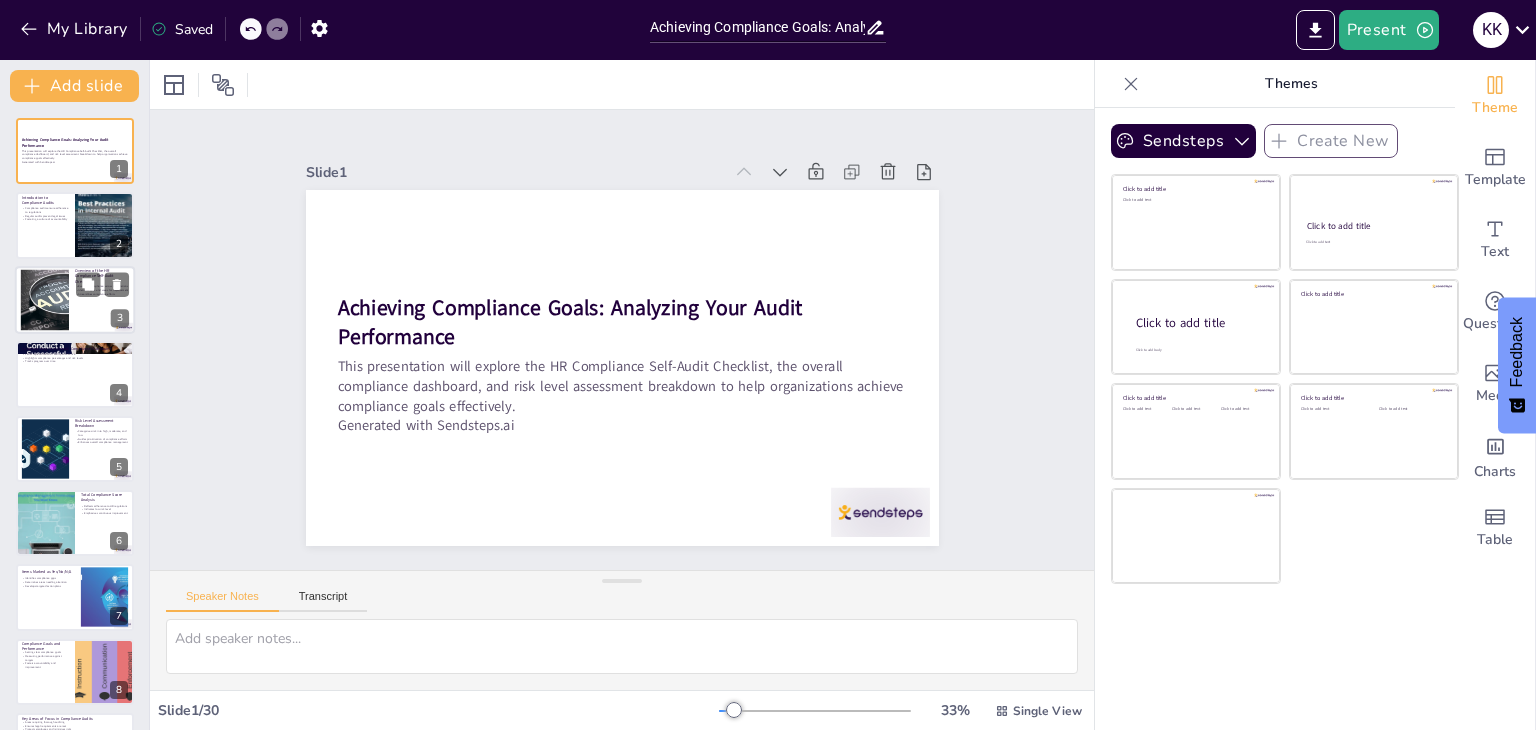 checkbox on "true" 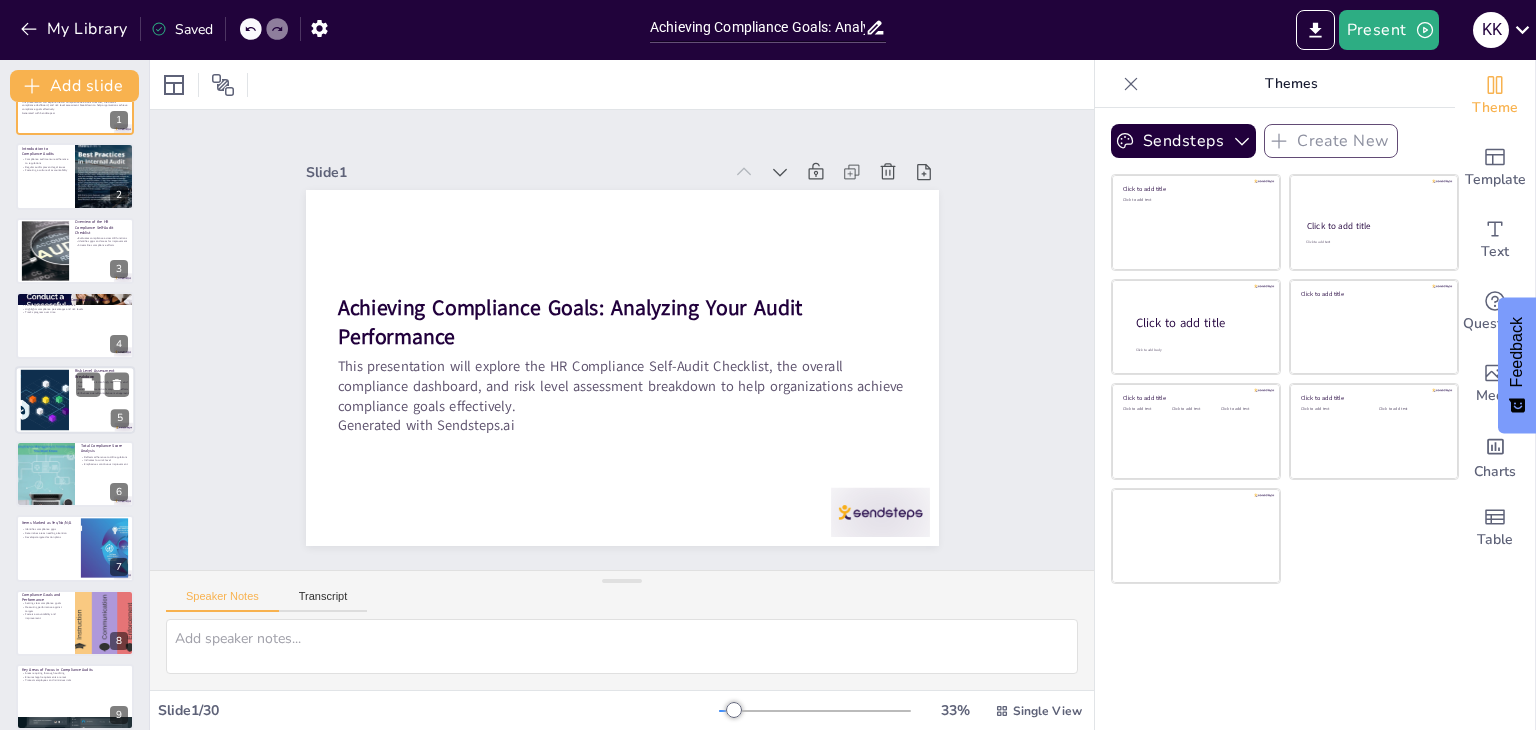 checkbox on "true" 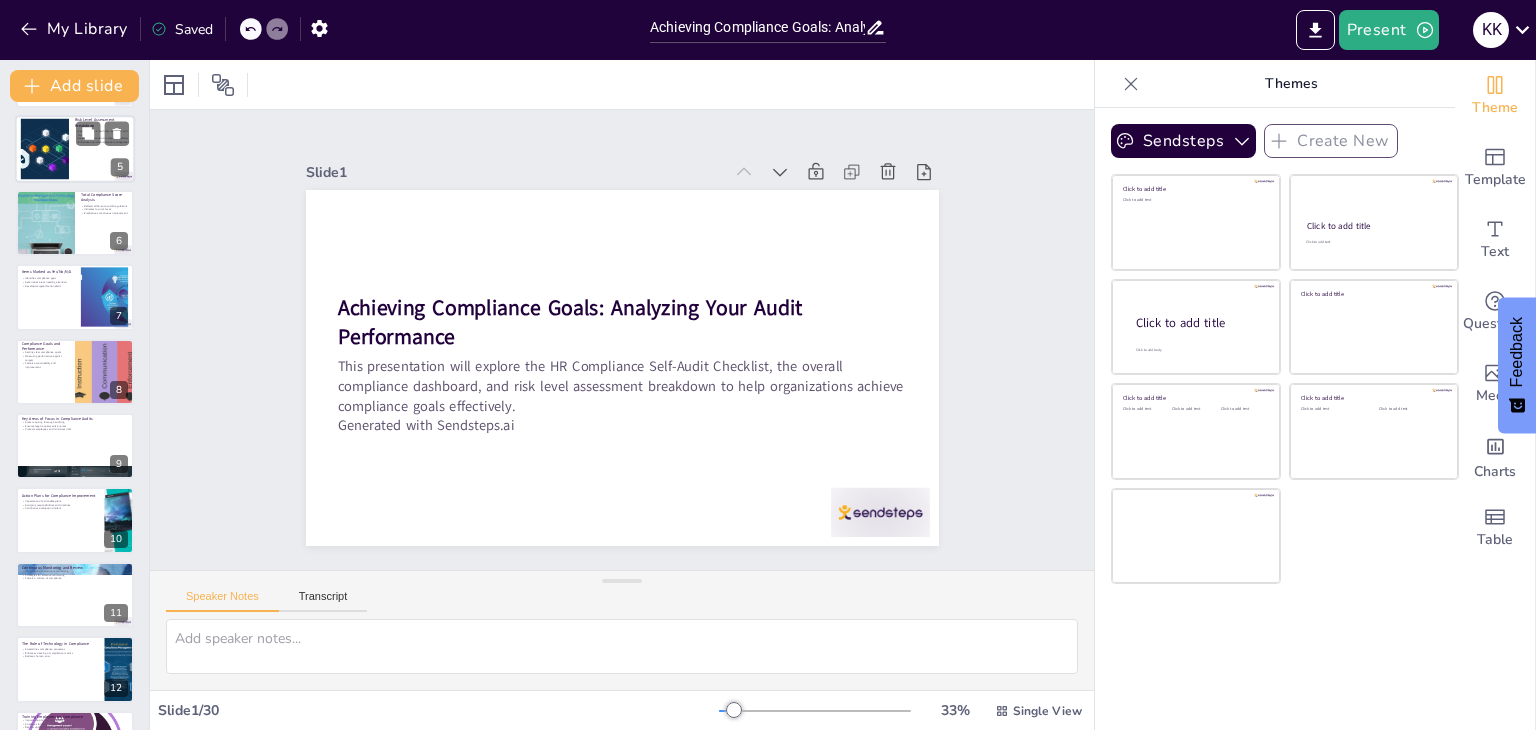 checkbox on "true" 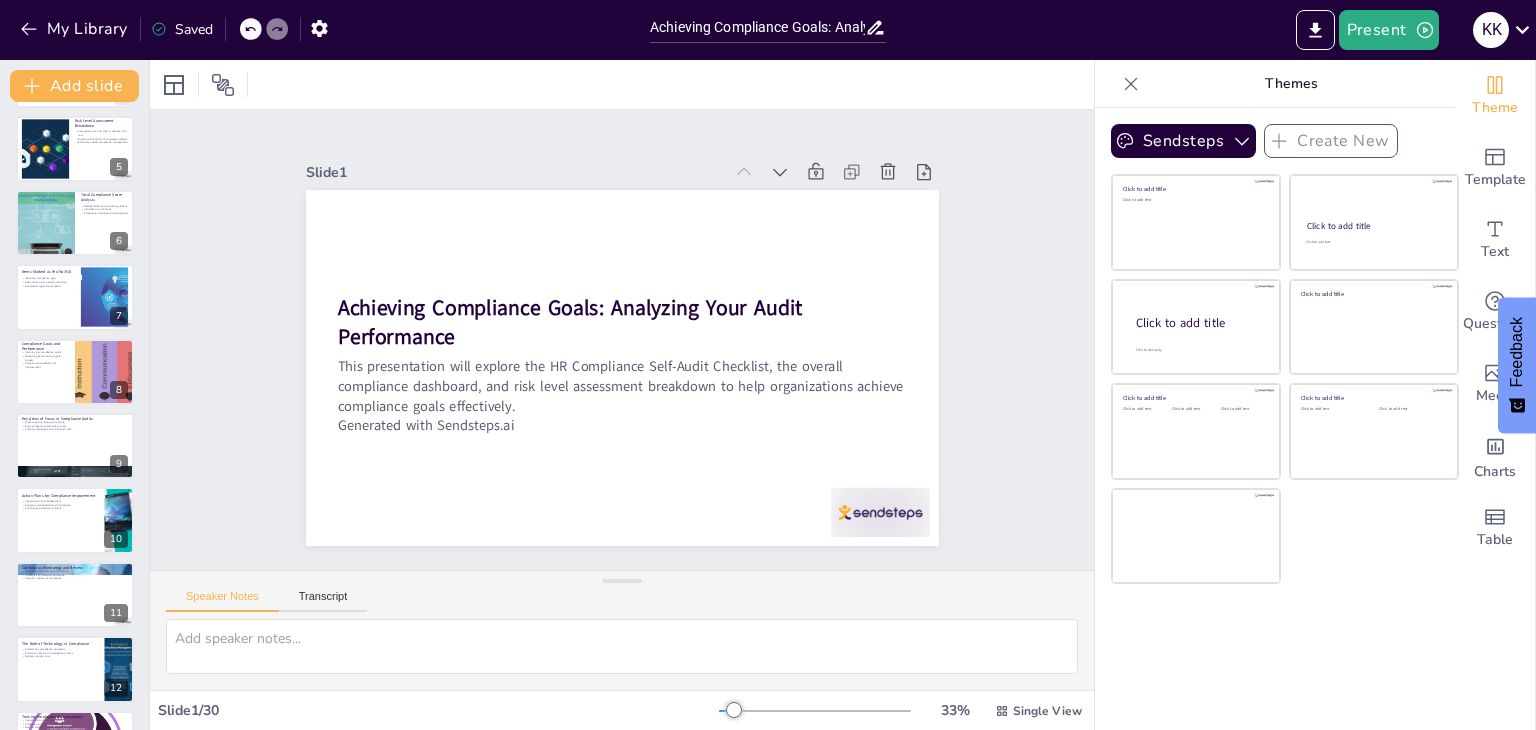 checkbox on "true" 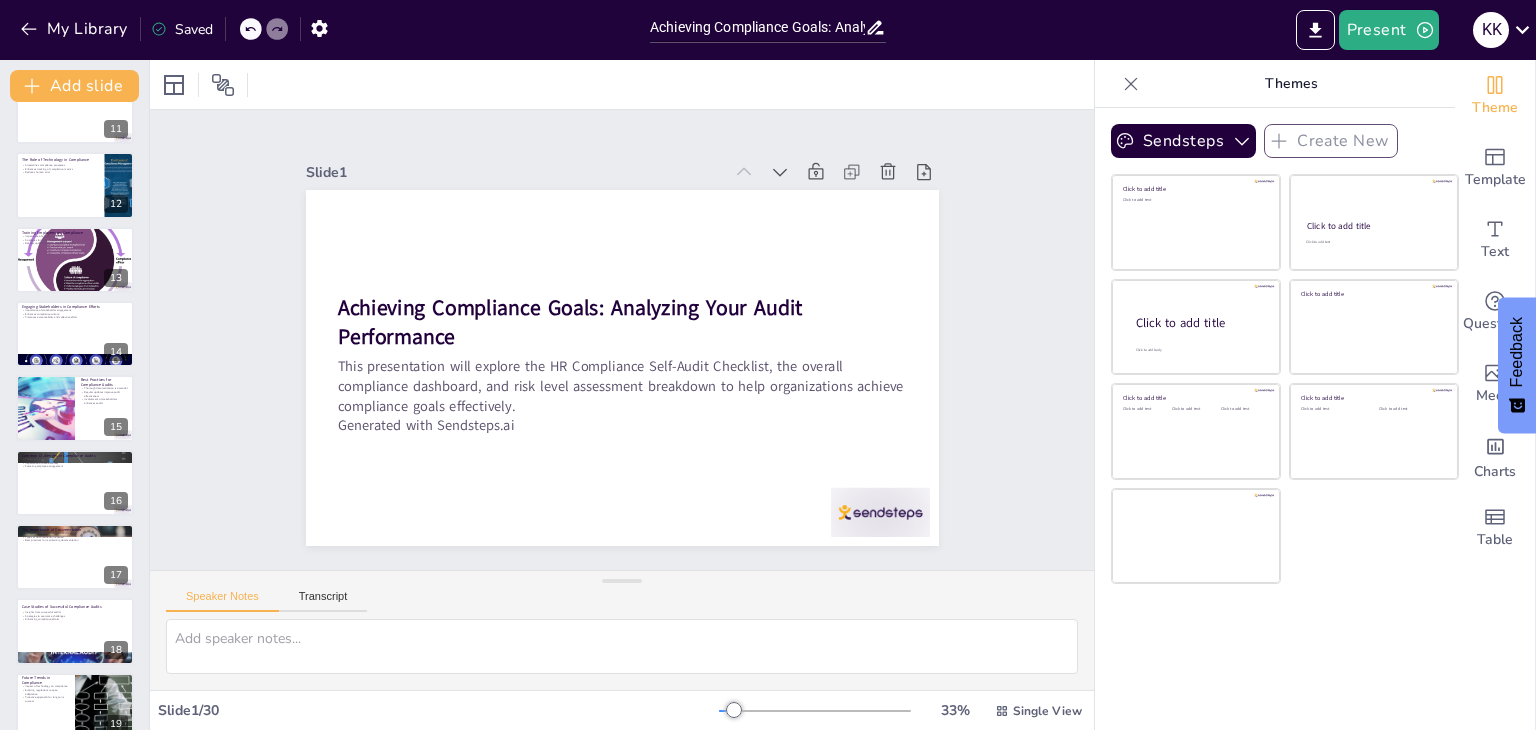 checkbox on "true" 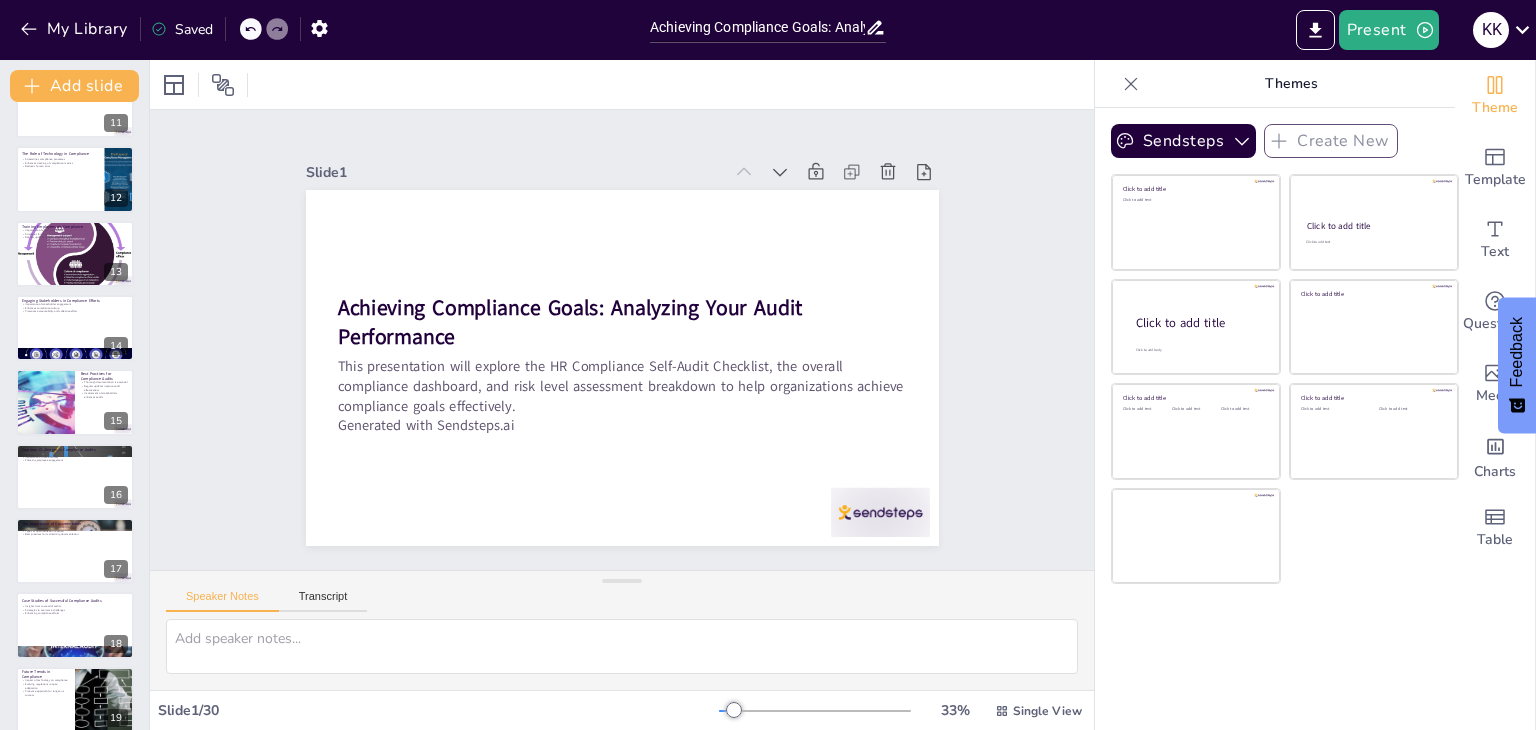 checkbox on "true" 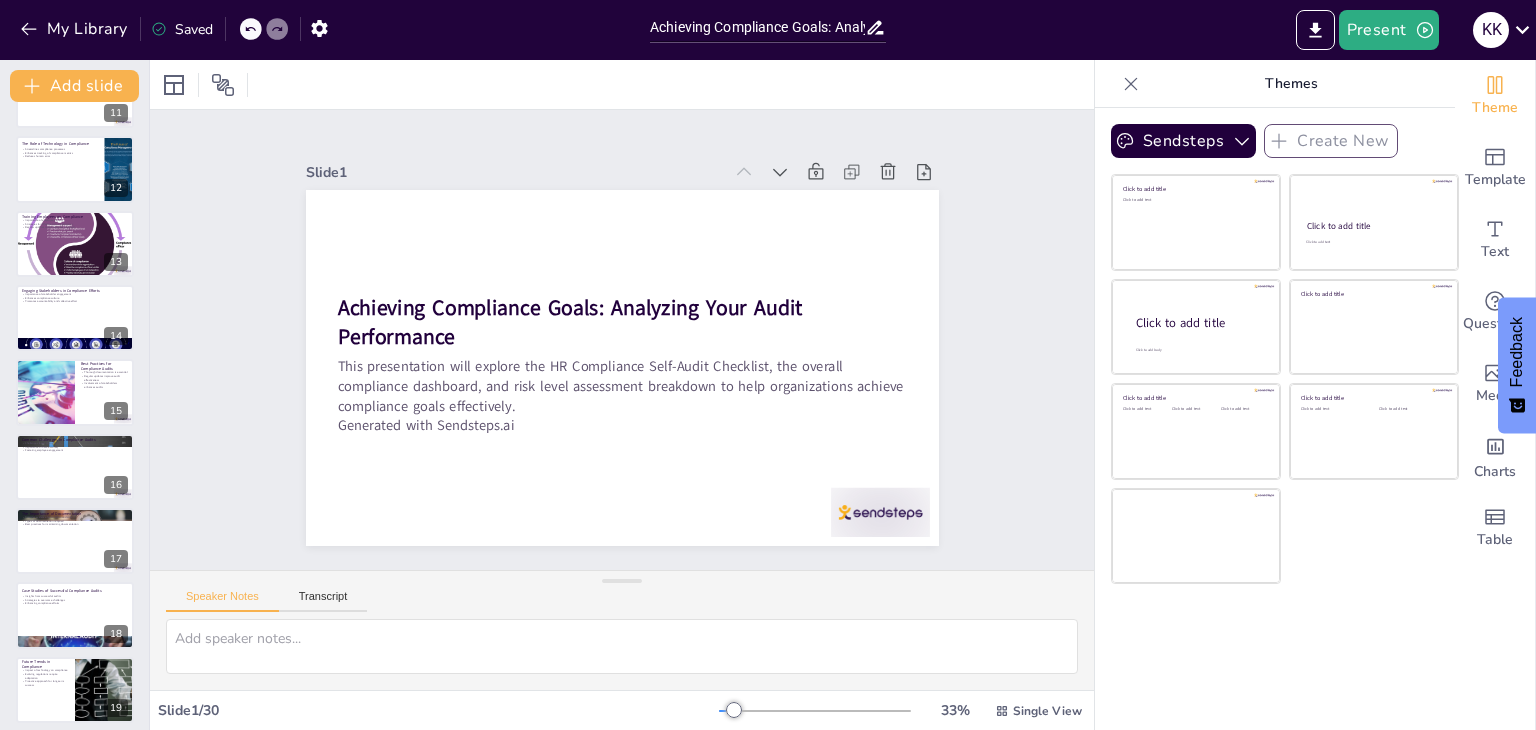 checkbox on "true" 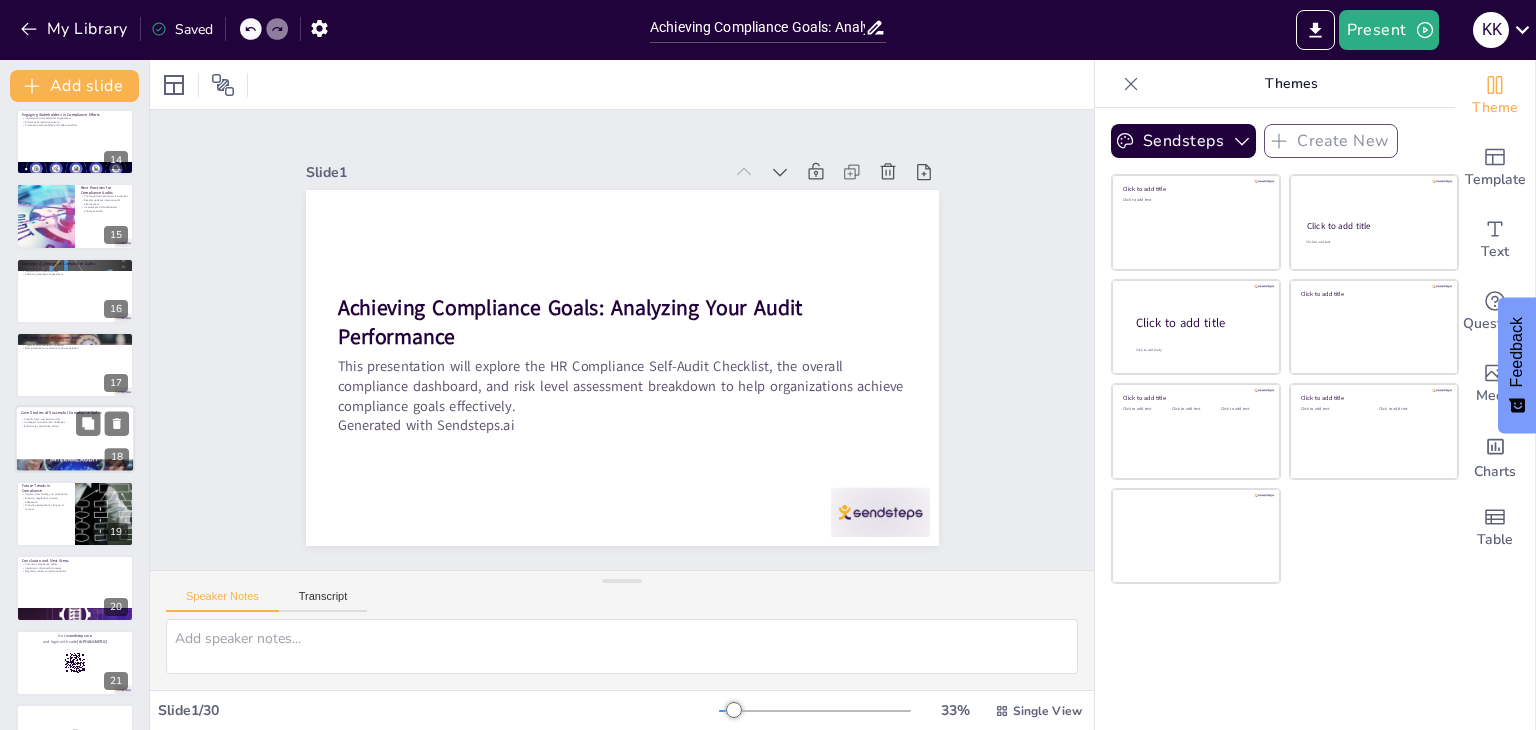 scroll, scrollTop: 1000, scrollLeft: 0, axis: vertical 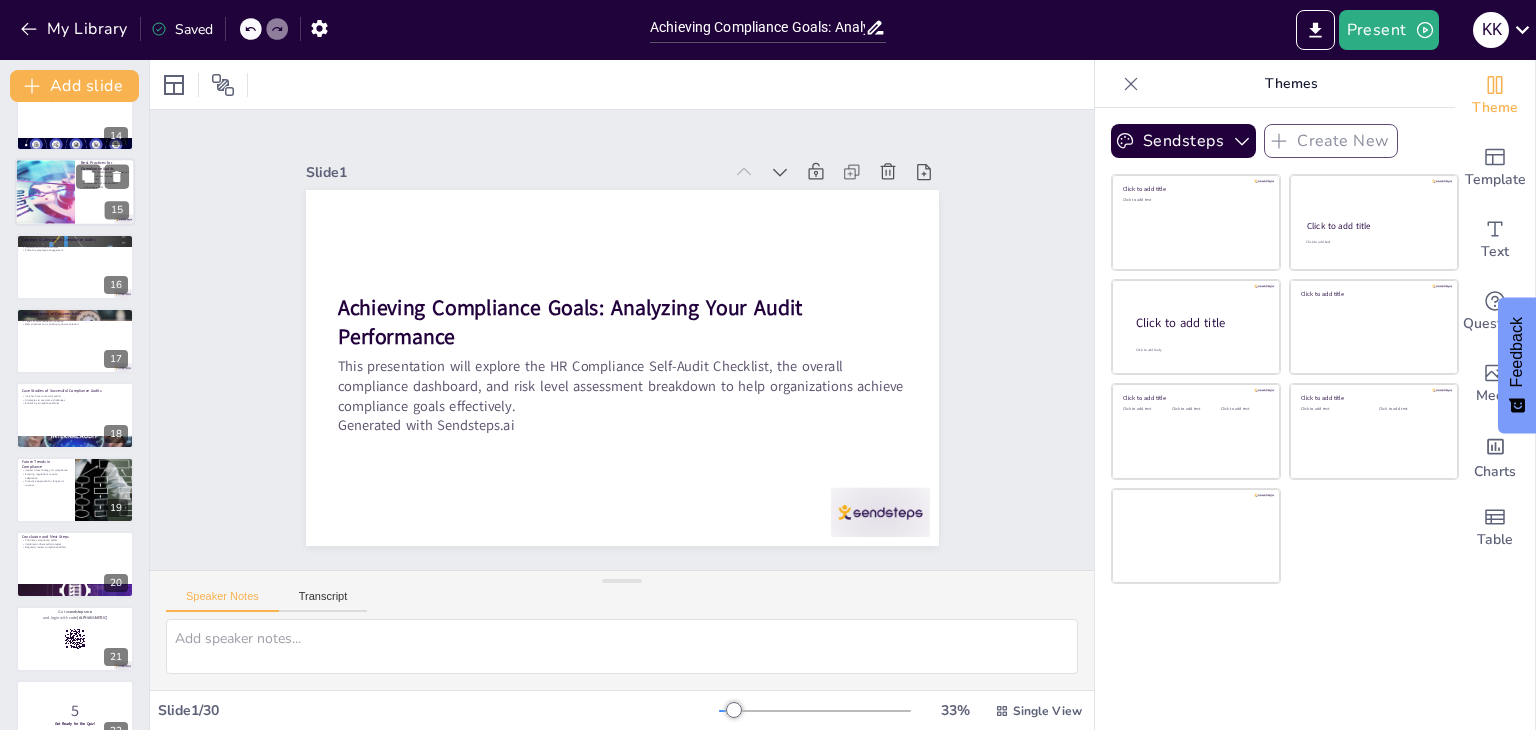 click at bounding box center (44, 193) 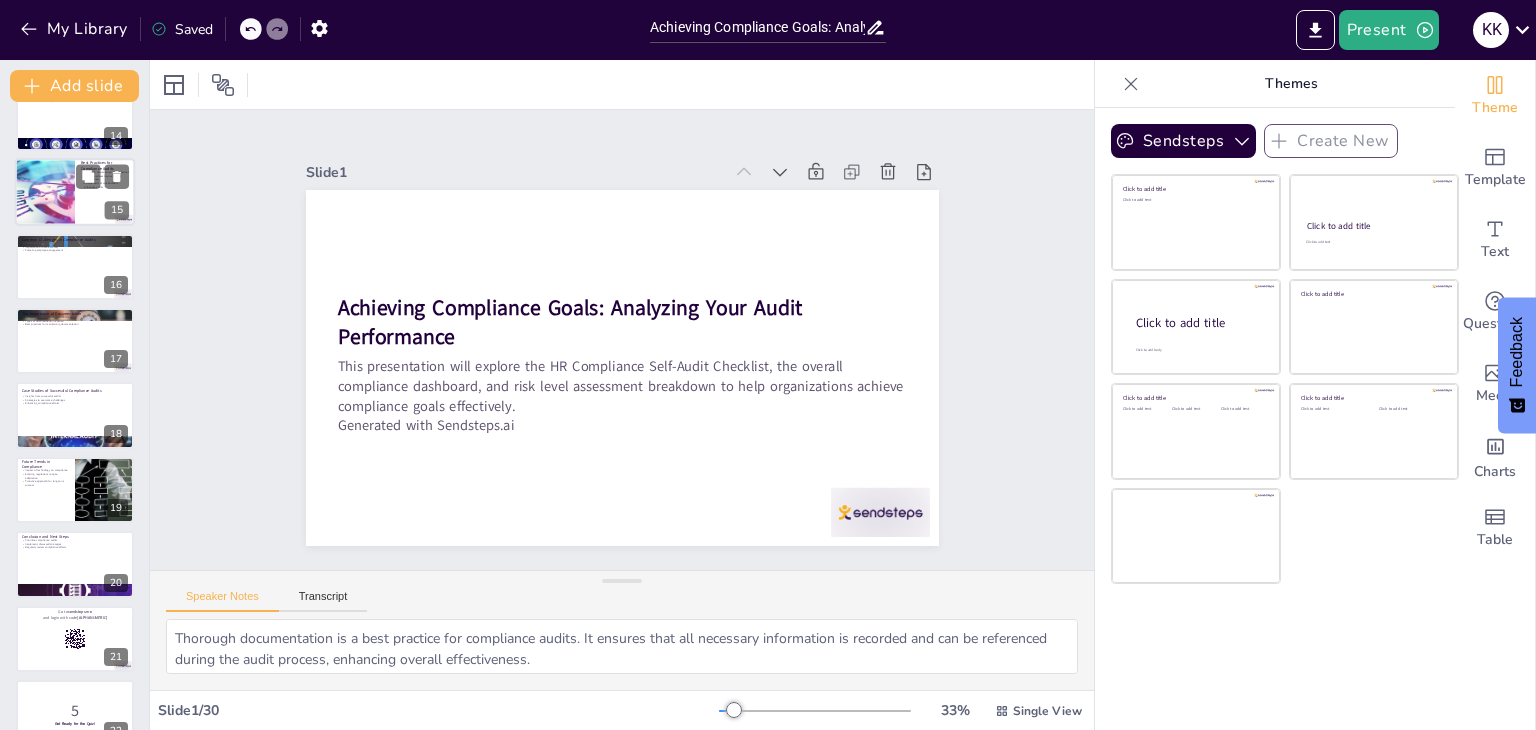 scroll, scrollTop: 776, scrollLeft: 0, axis: vertical 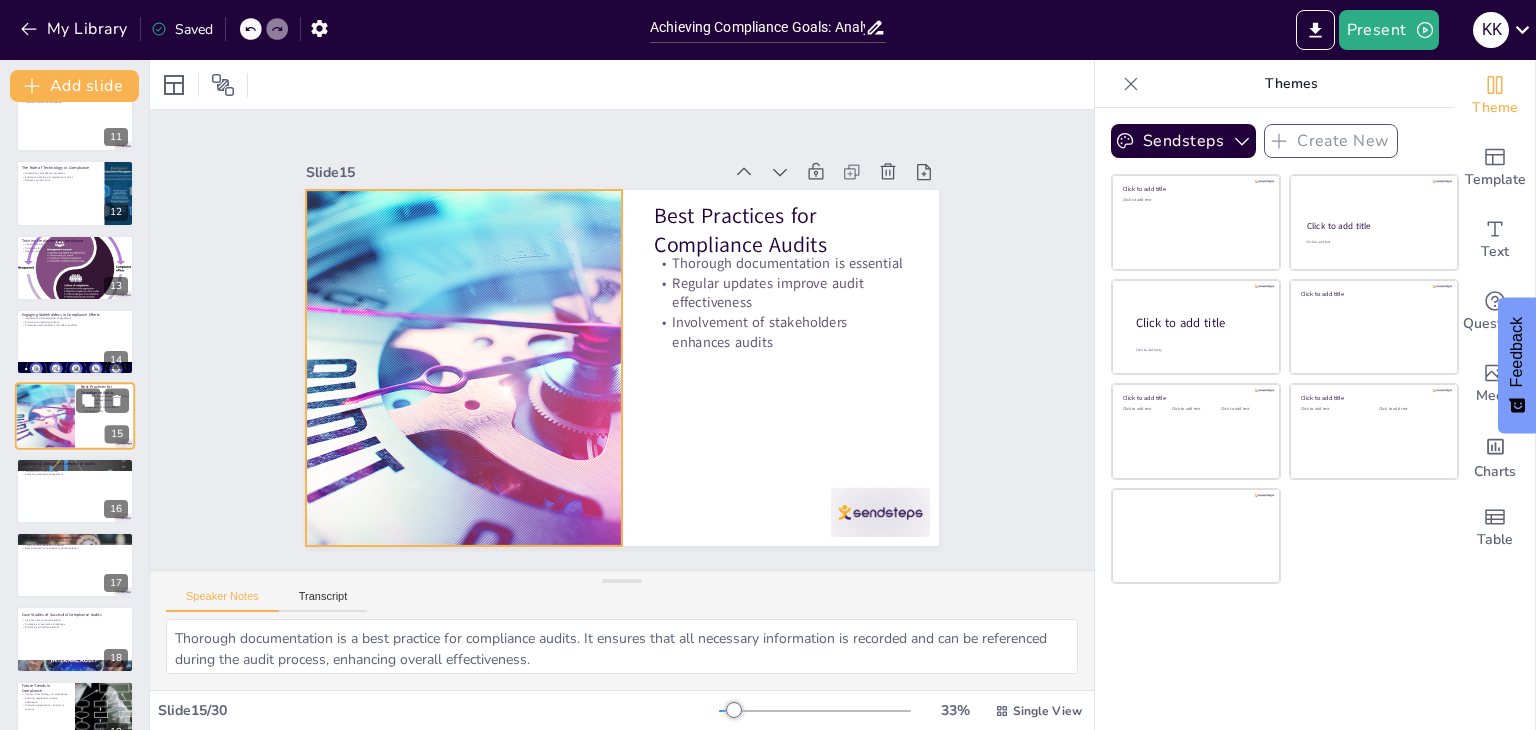 click at bounding box center [44, 417] 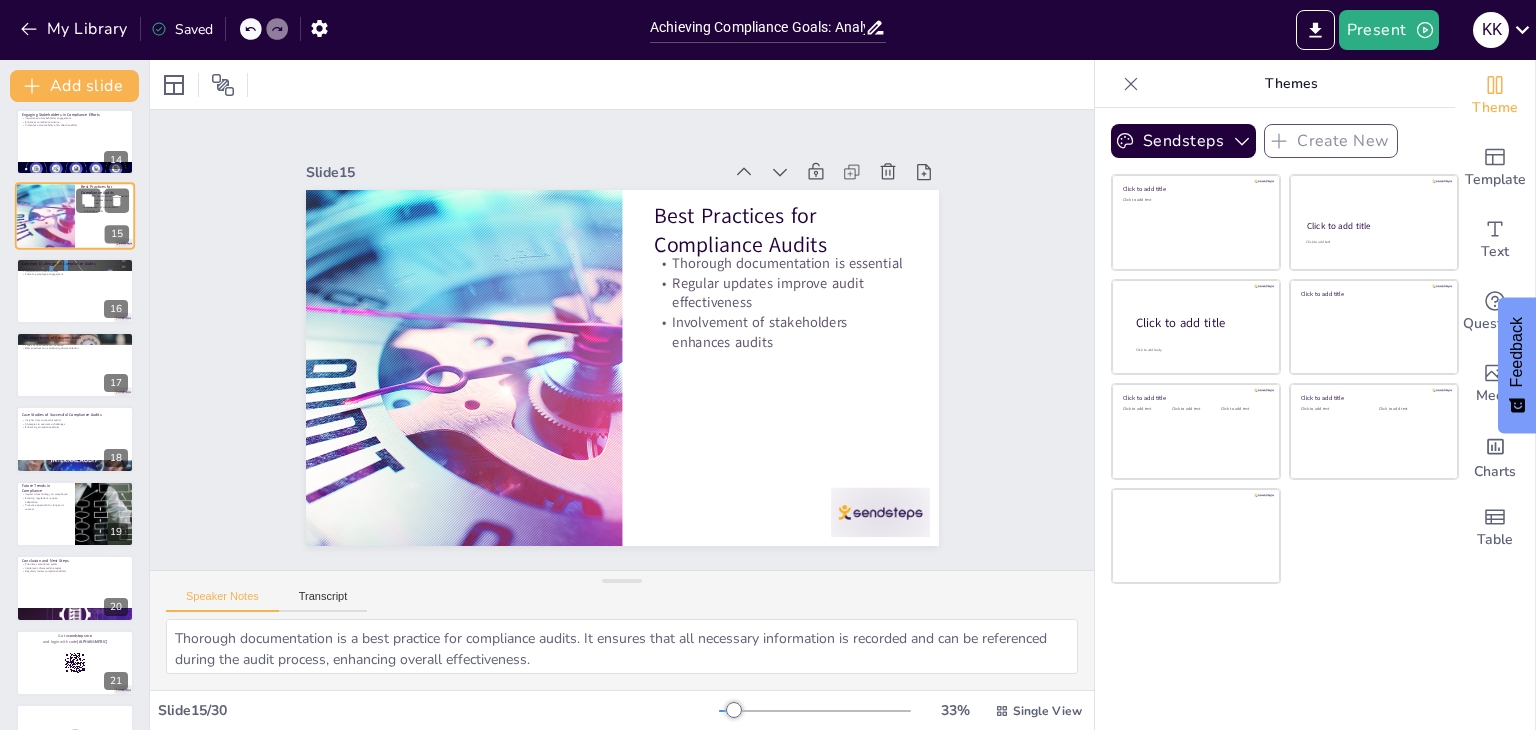 click on "Case Studies of Successful Compliance Audits" at bounding box center (75, 414) 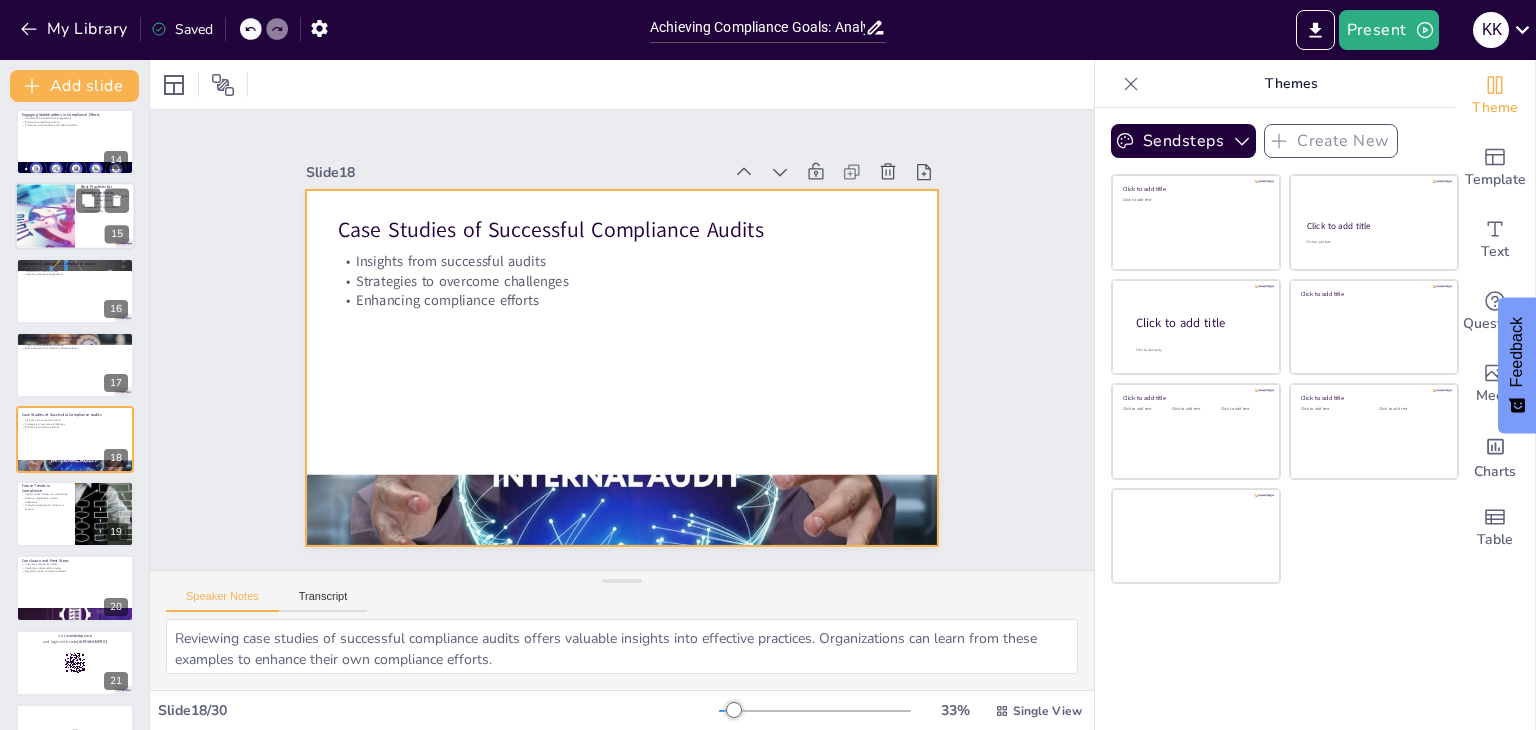 scroll, scrollTop: 1000, scrollLeft: 0, axis: vertical 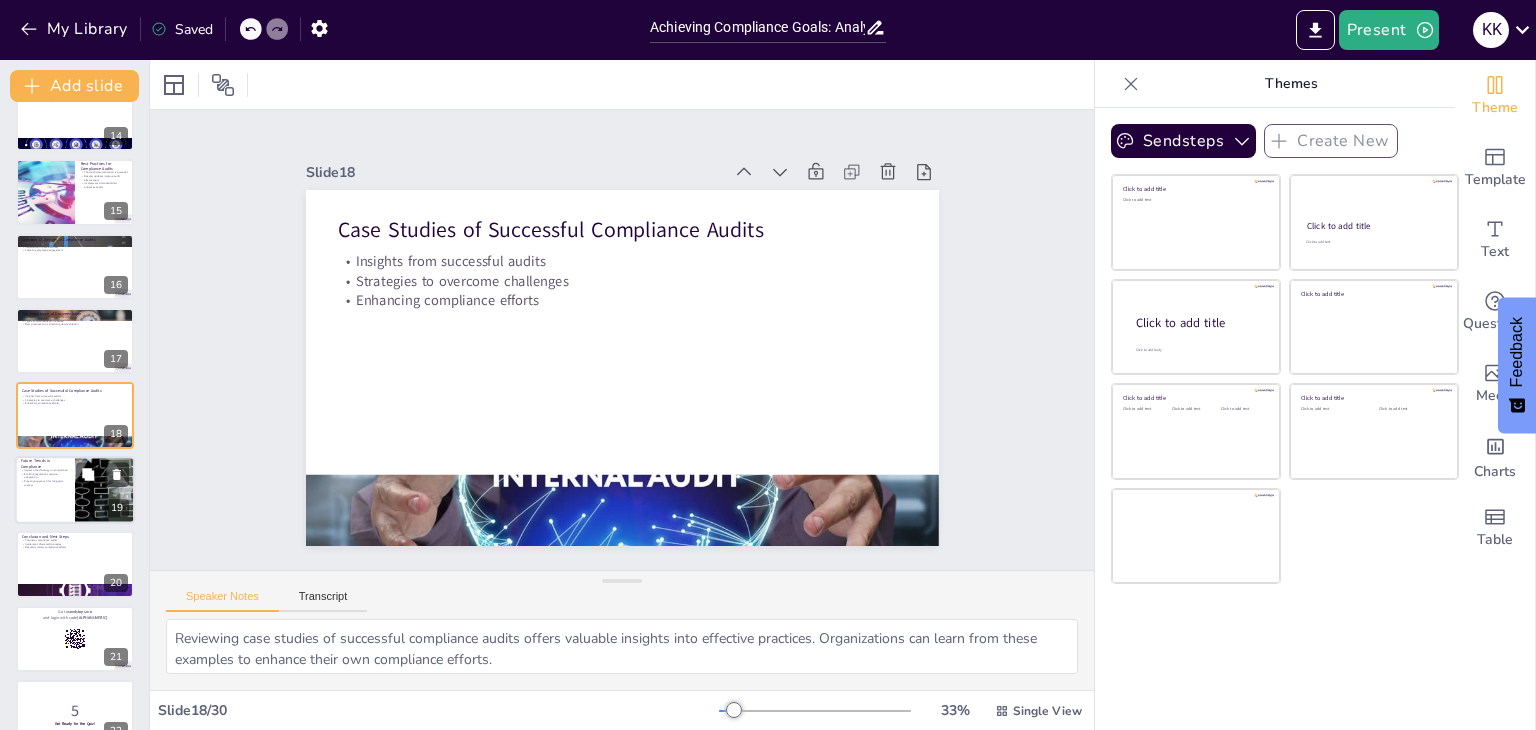 click at bounding box center (75, 490) 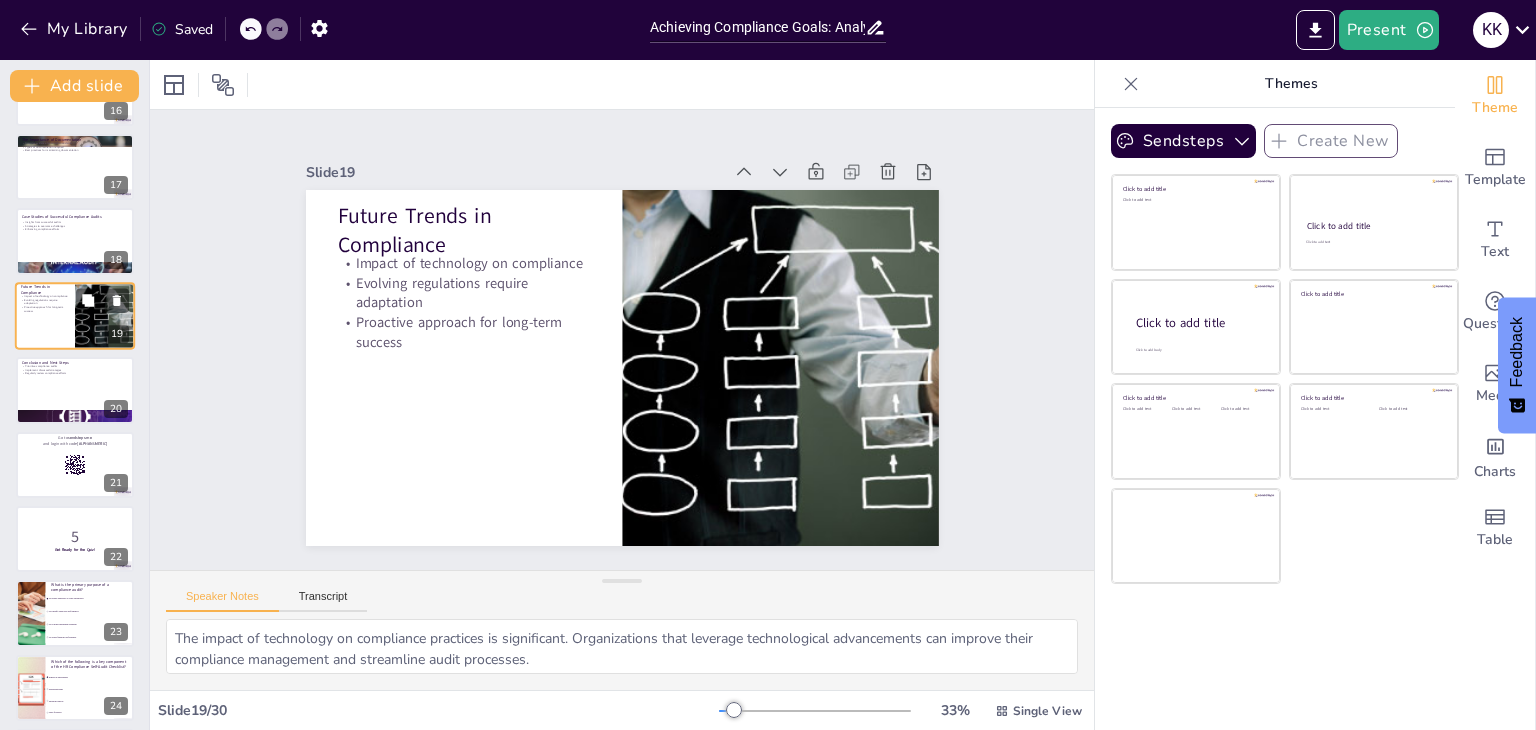 scroll, scrollTop: 1274, scrollLeft: 0, axis: vertical 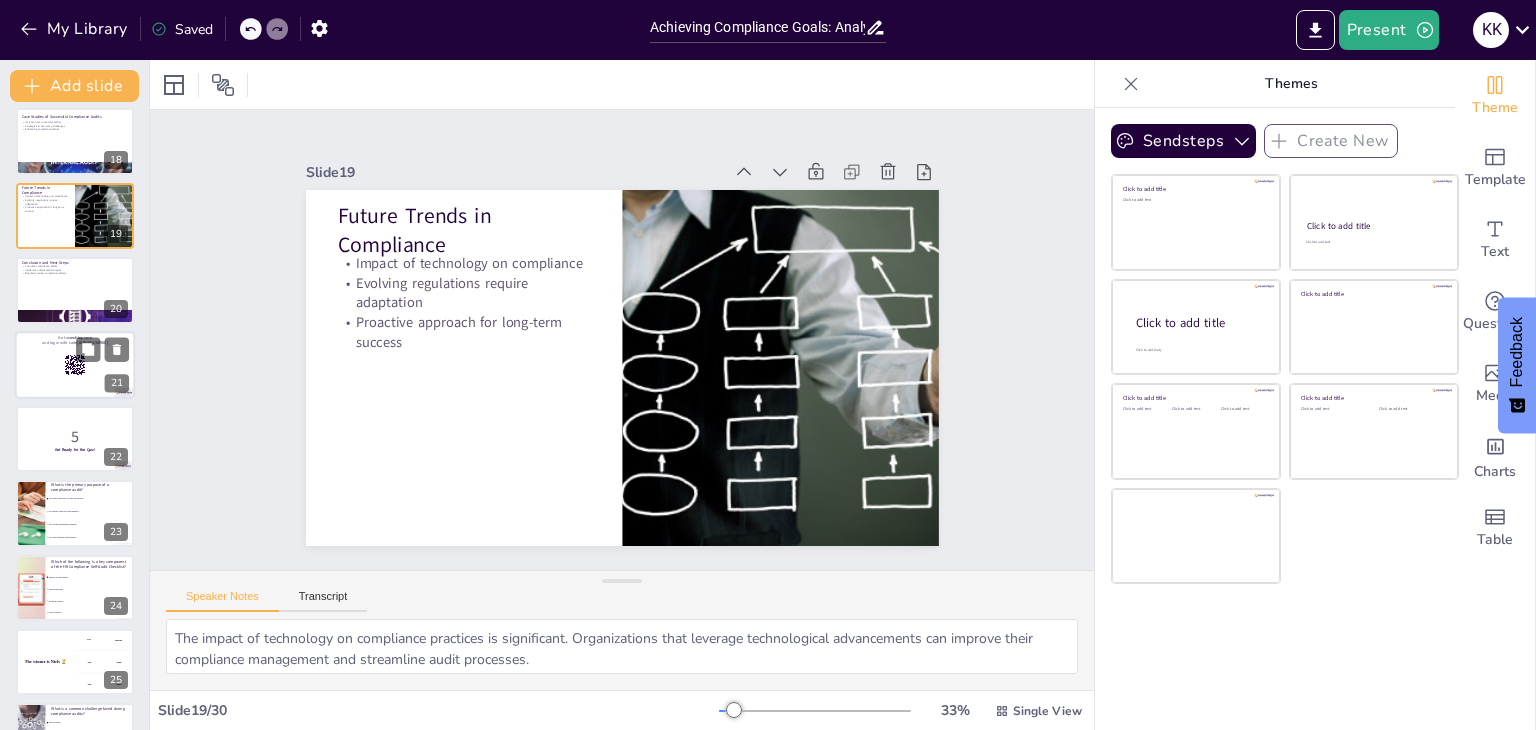 click at bounding box center [75, 365] 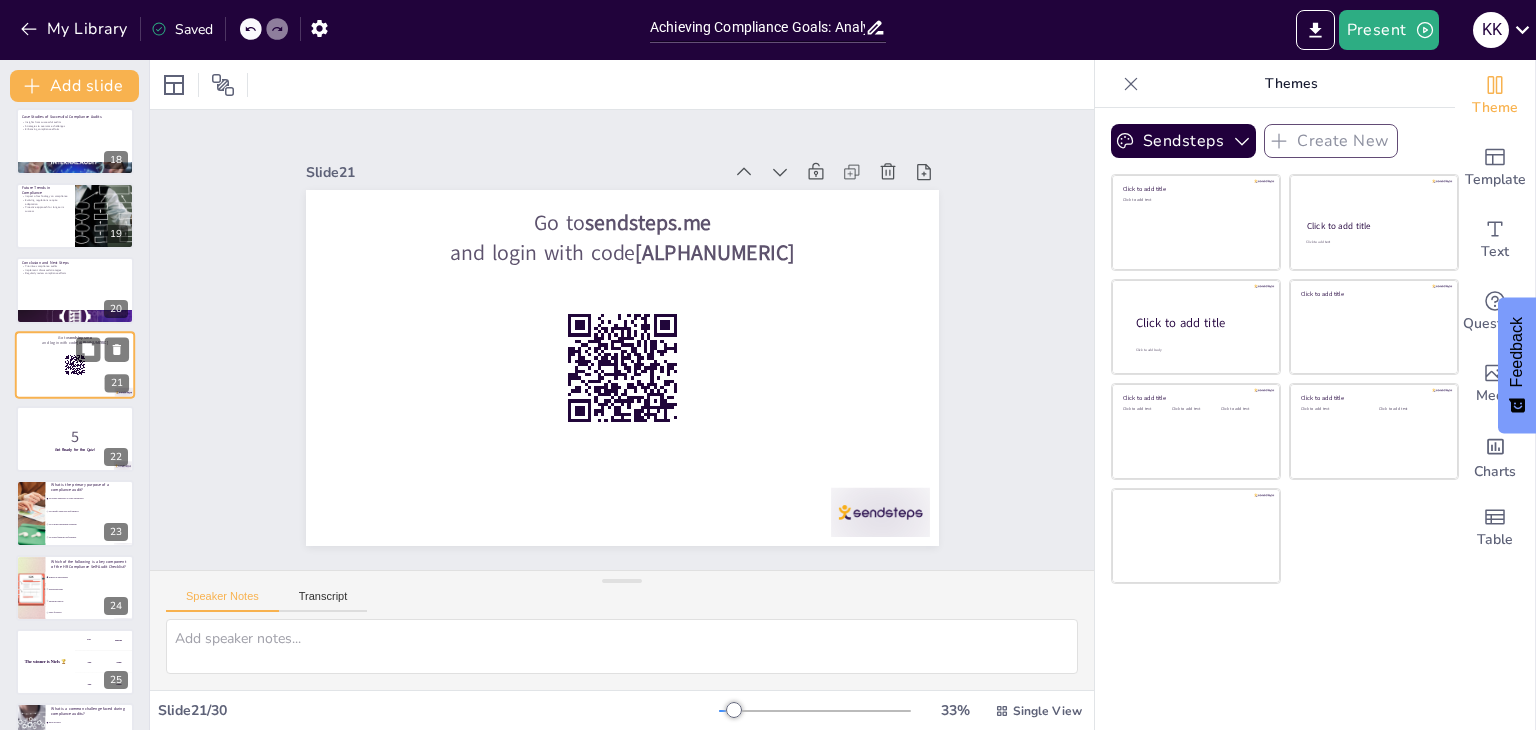 scroll, scrollTop: 1223, scrollLeft: 0, axis: vertical 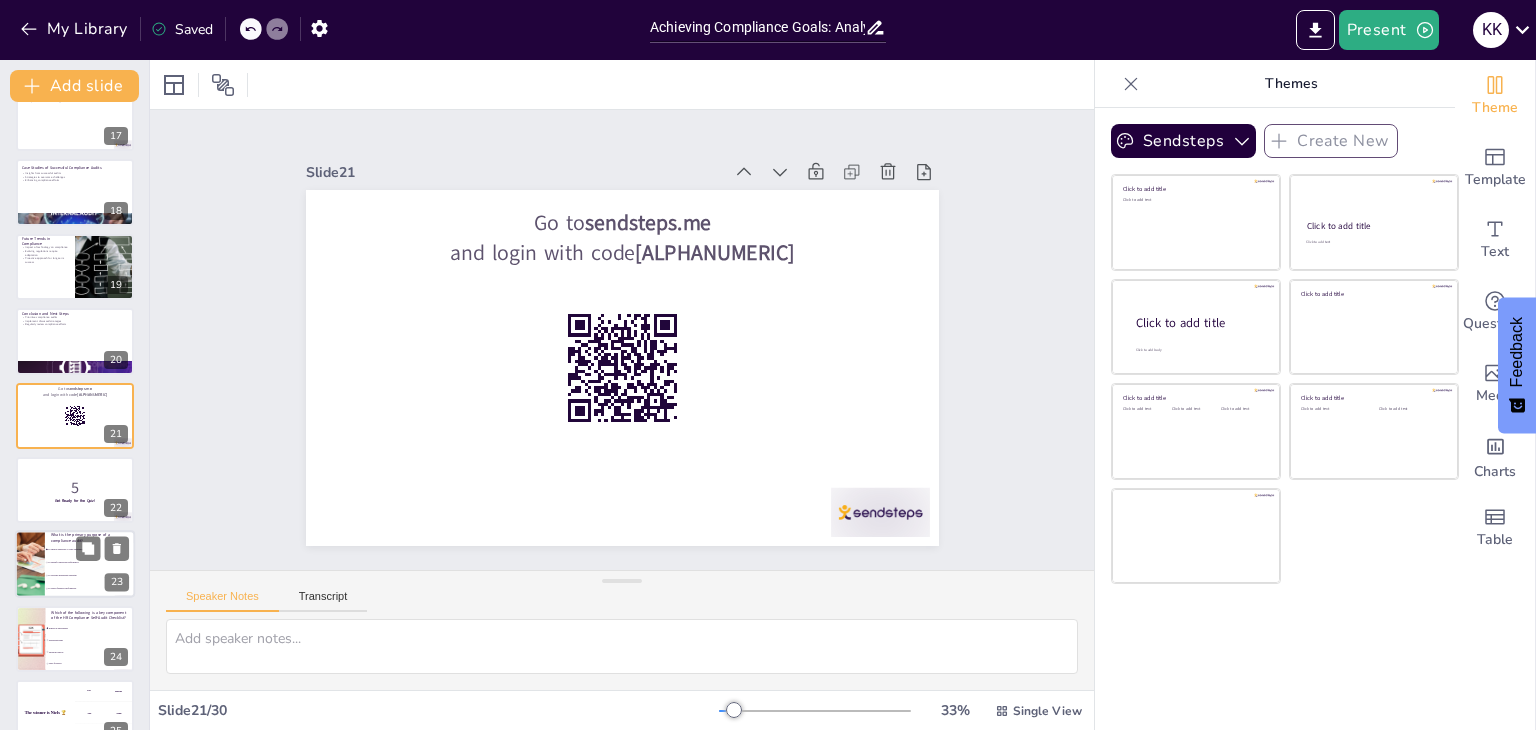 click on "To identify employee performance" at bounding box center (90, 563) 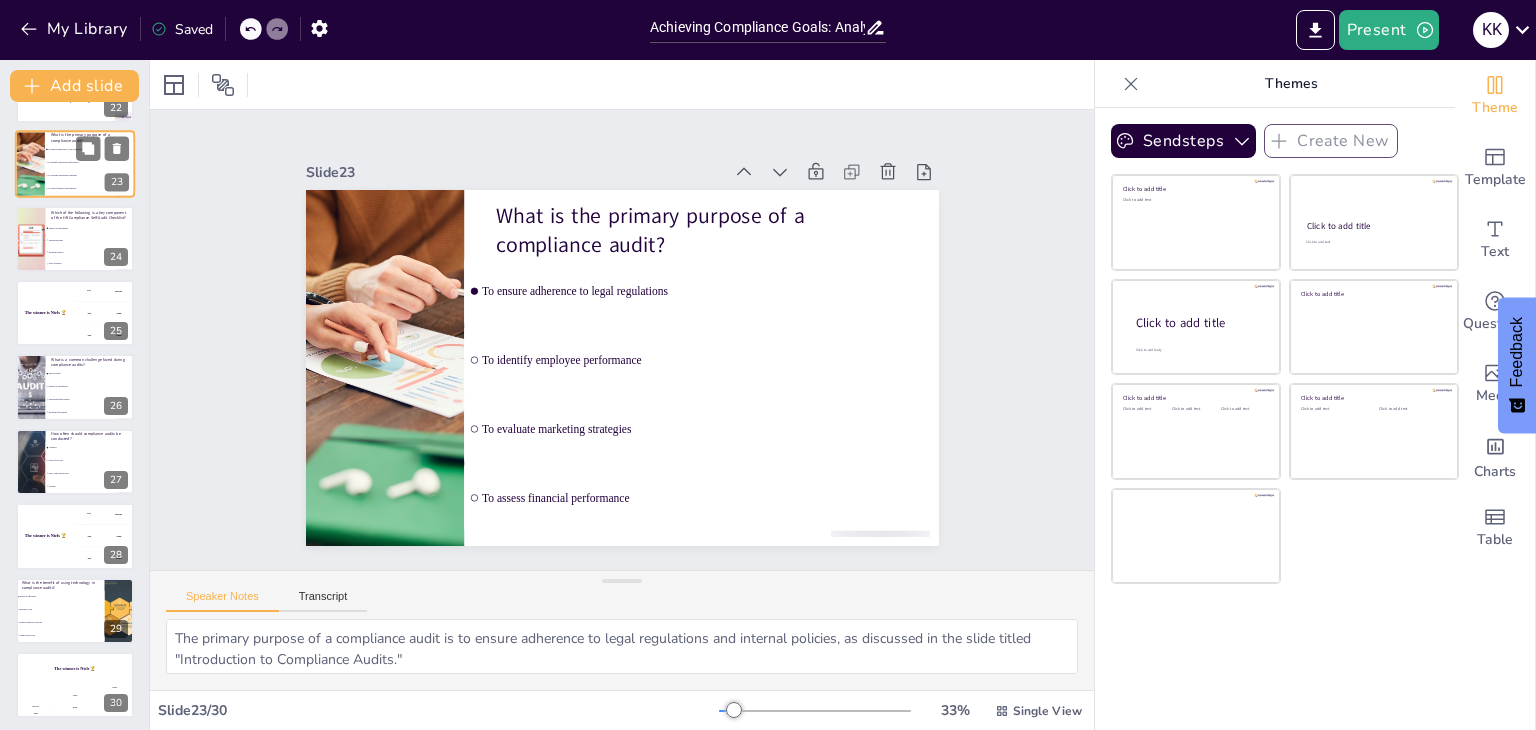 scroll, scrollTop: 1627, scrollLeft: 0, axis: vertical 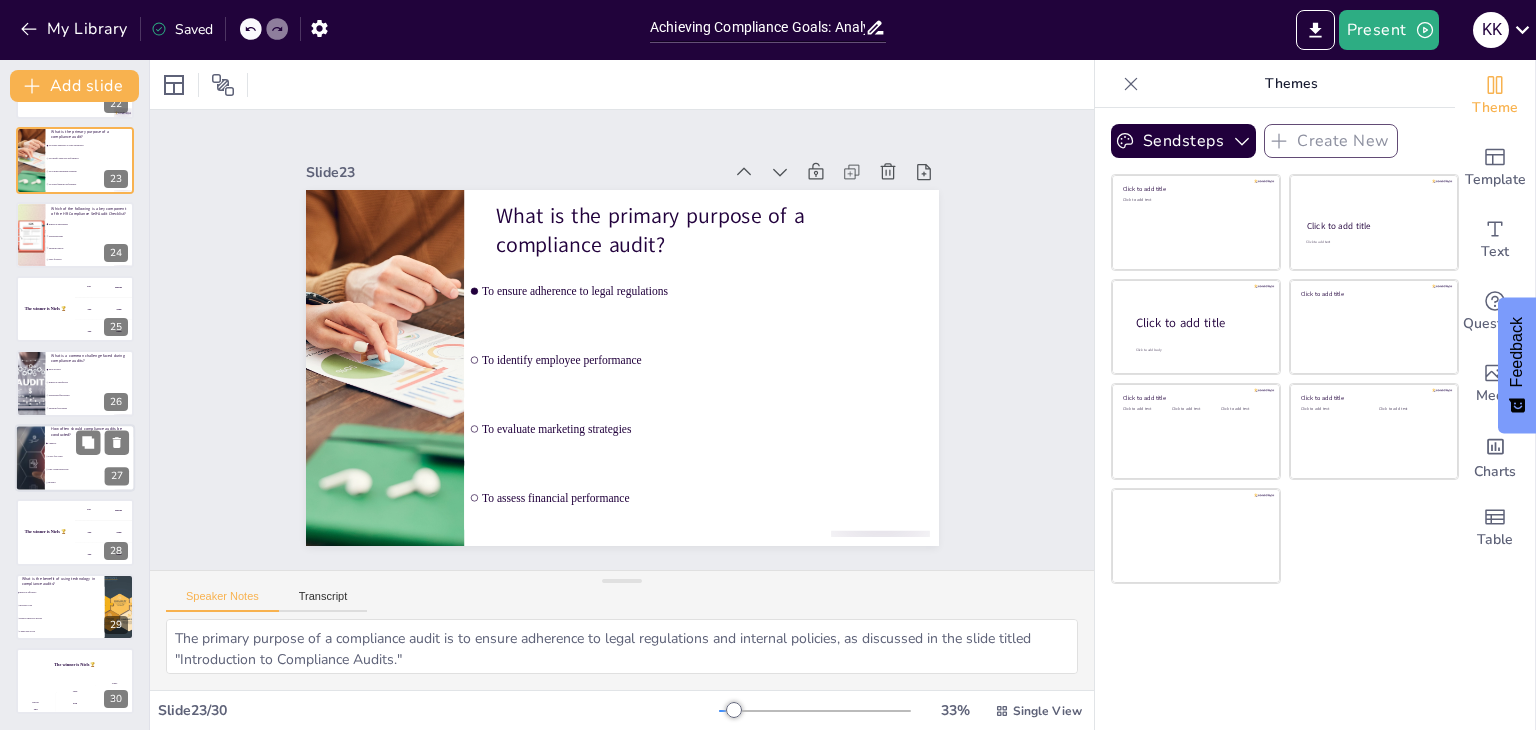 click on "Monthly" at bounding box center (90, 482) 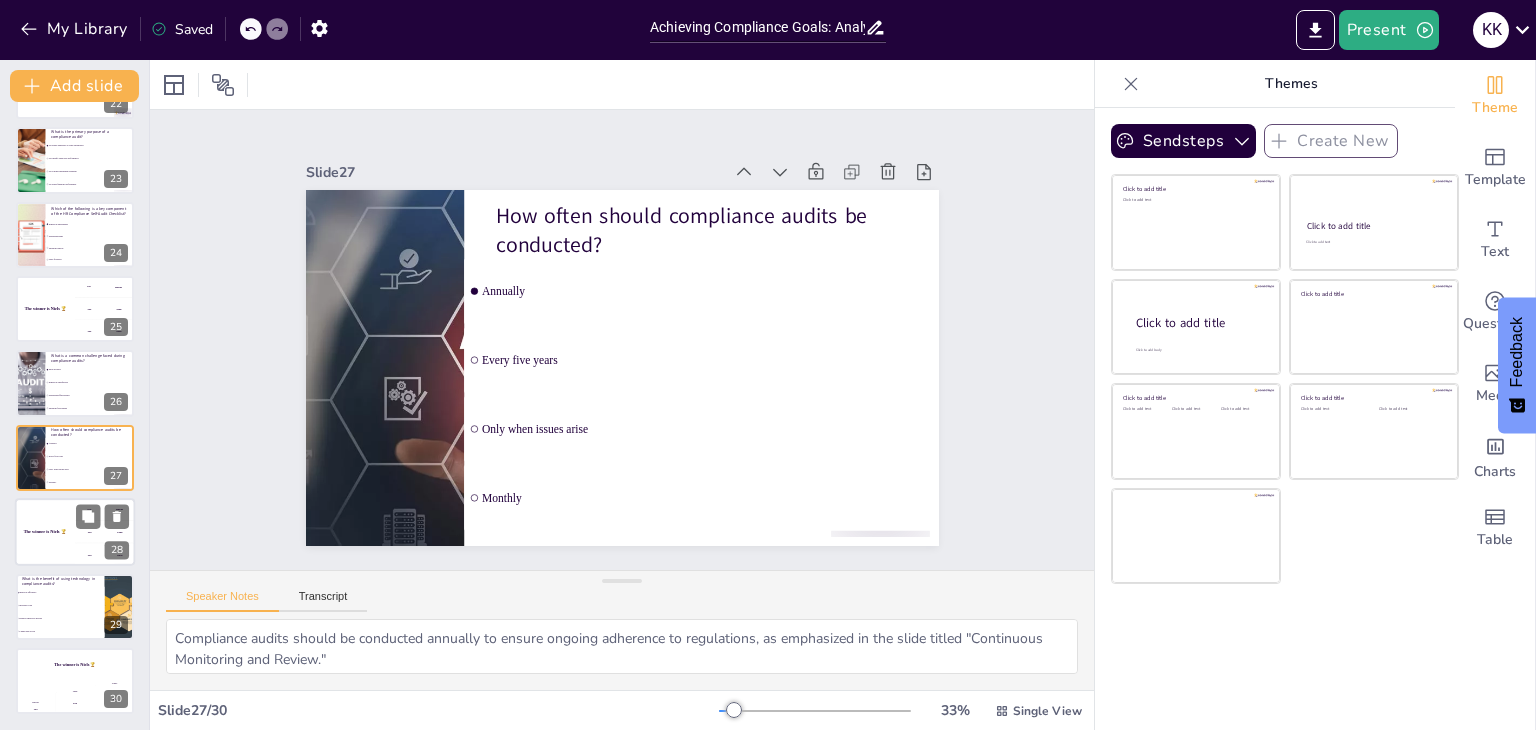 click on "The winner is   Niels 🏆" at bounding box center (45, 531) 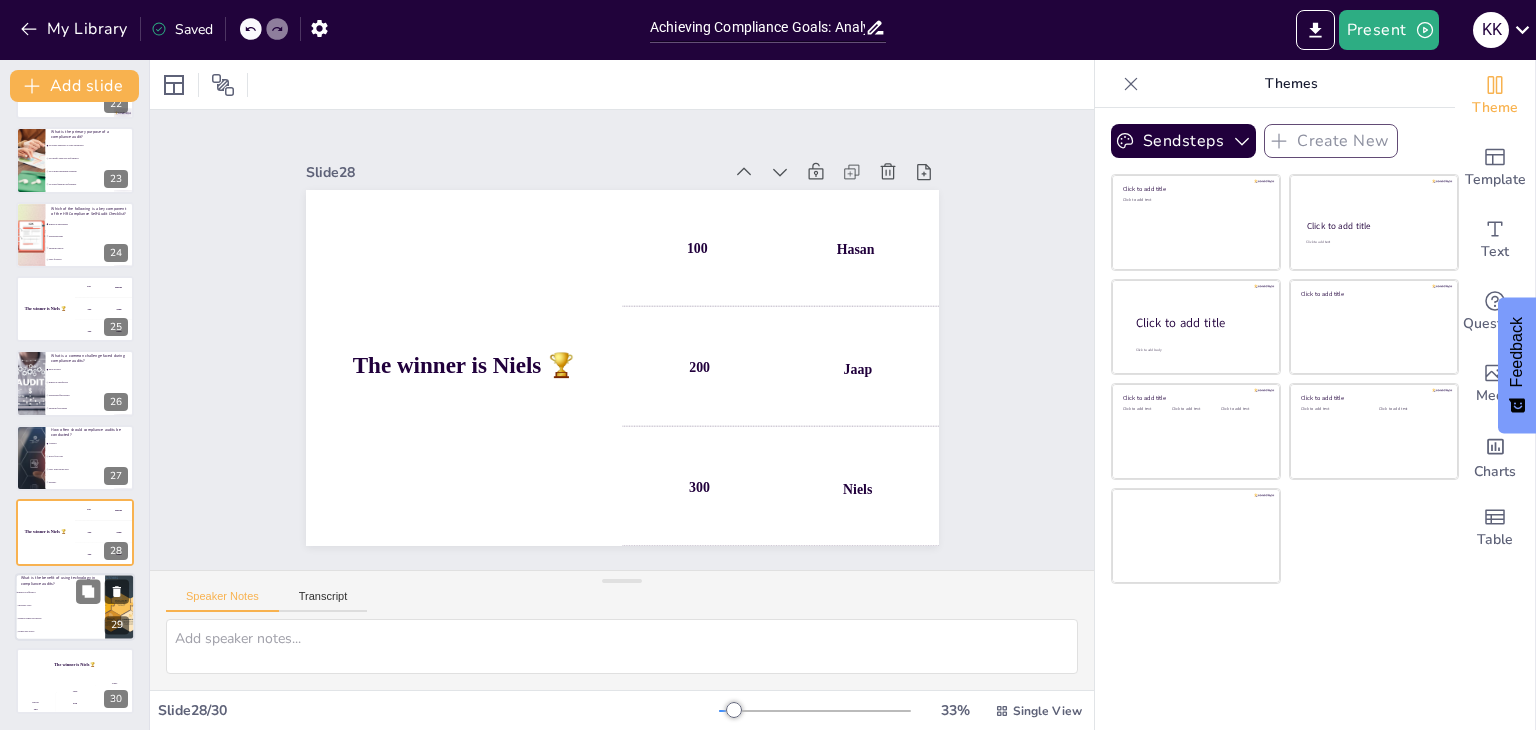 click on "Improves efficiency" at bounding box center (61, 592) 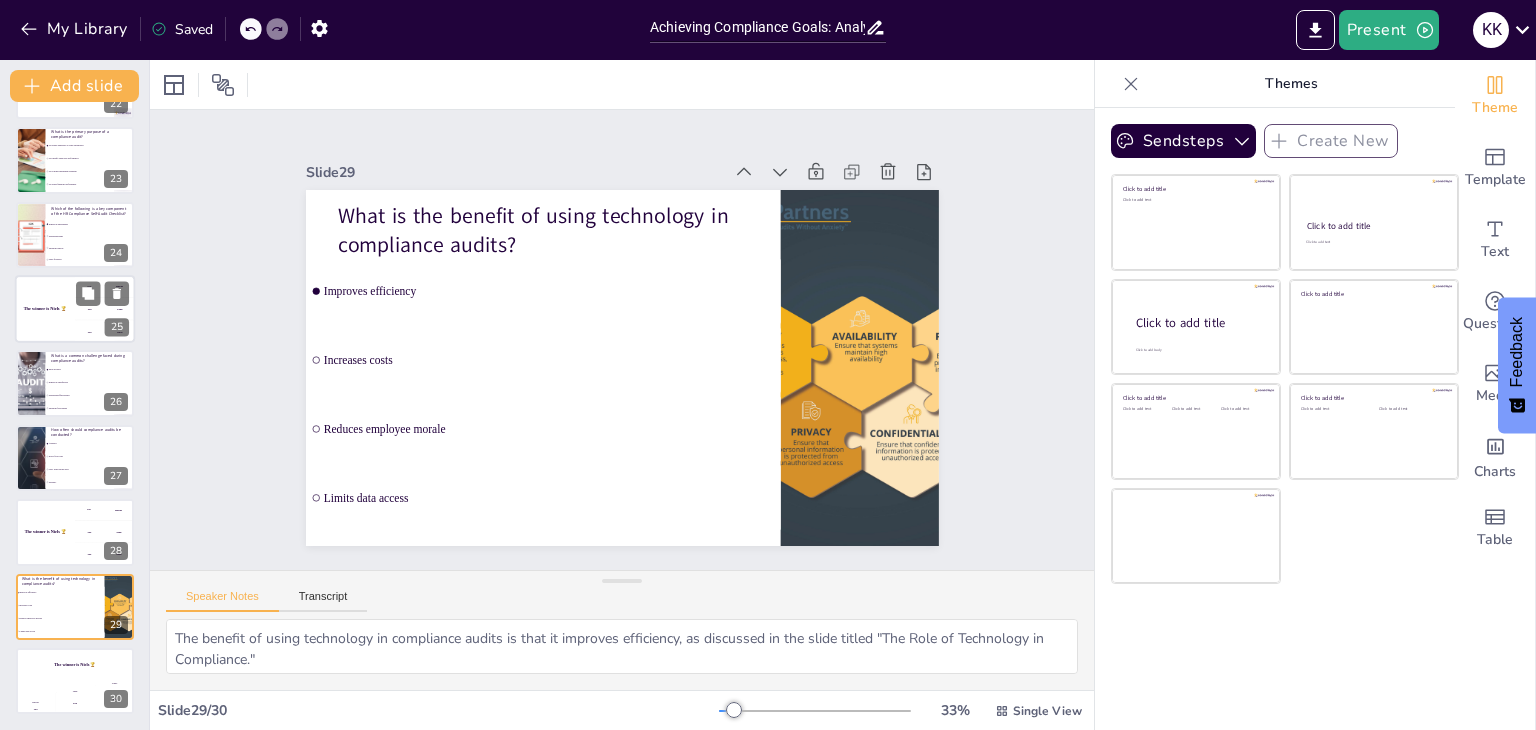 click on "The winner is   Niels 🏆" at bounding box center [45, 308] 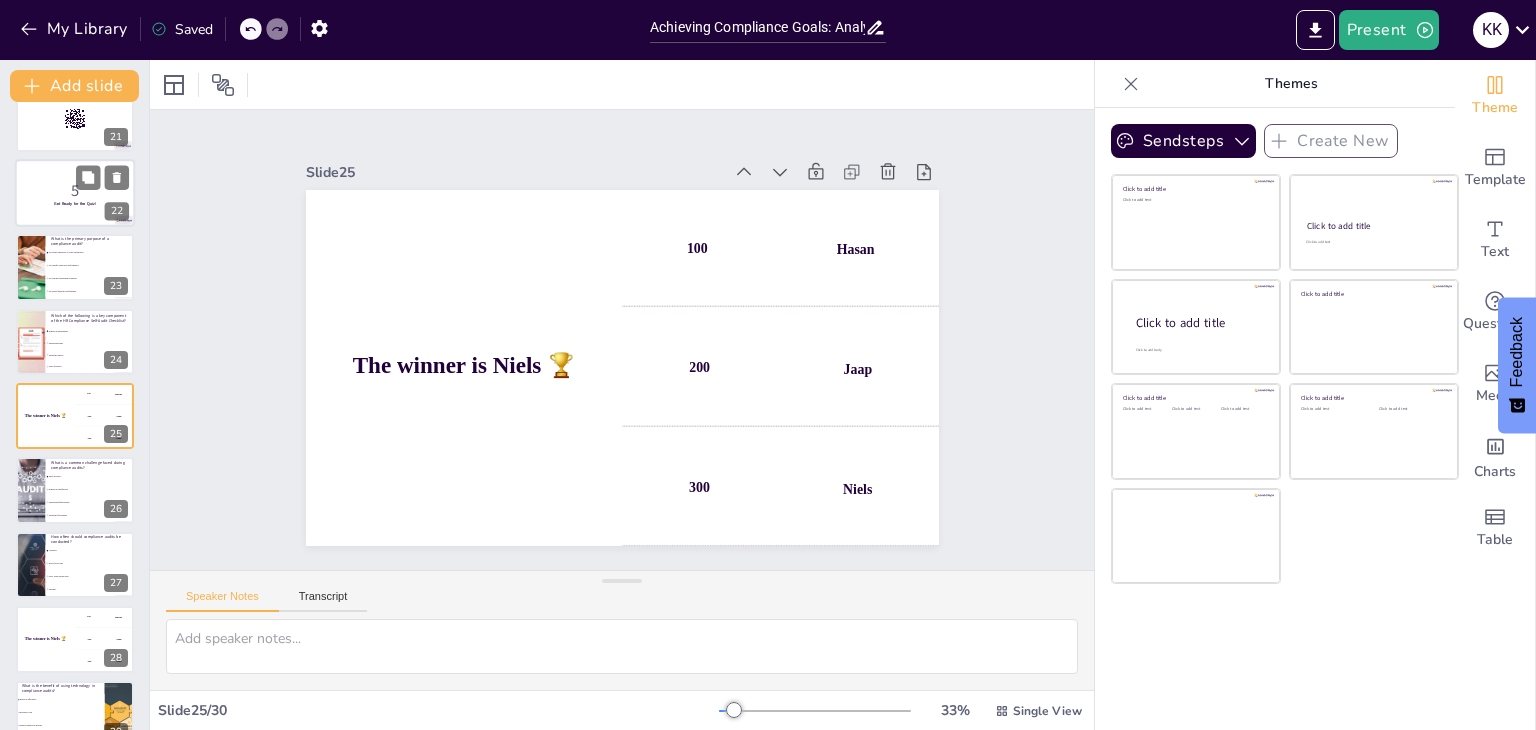 click at bounding box center (75, 193) 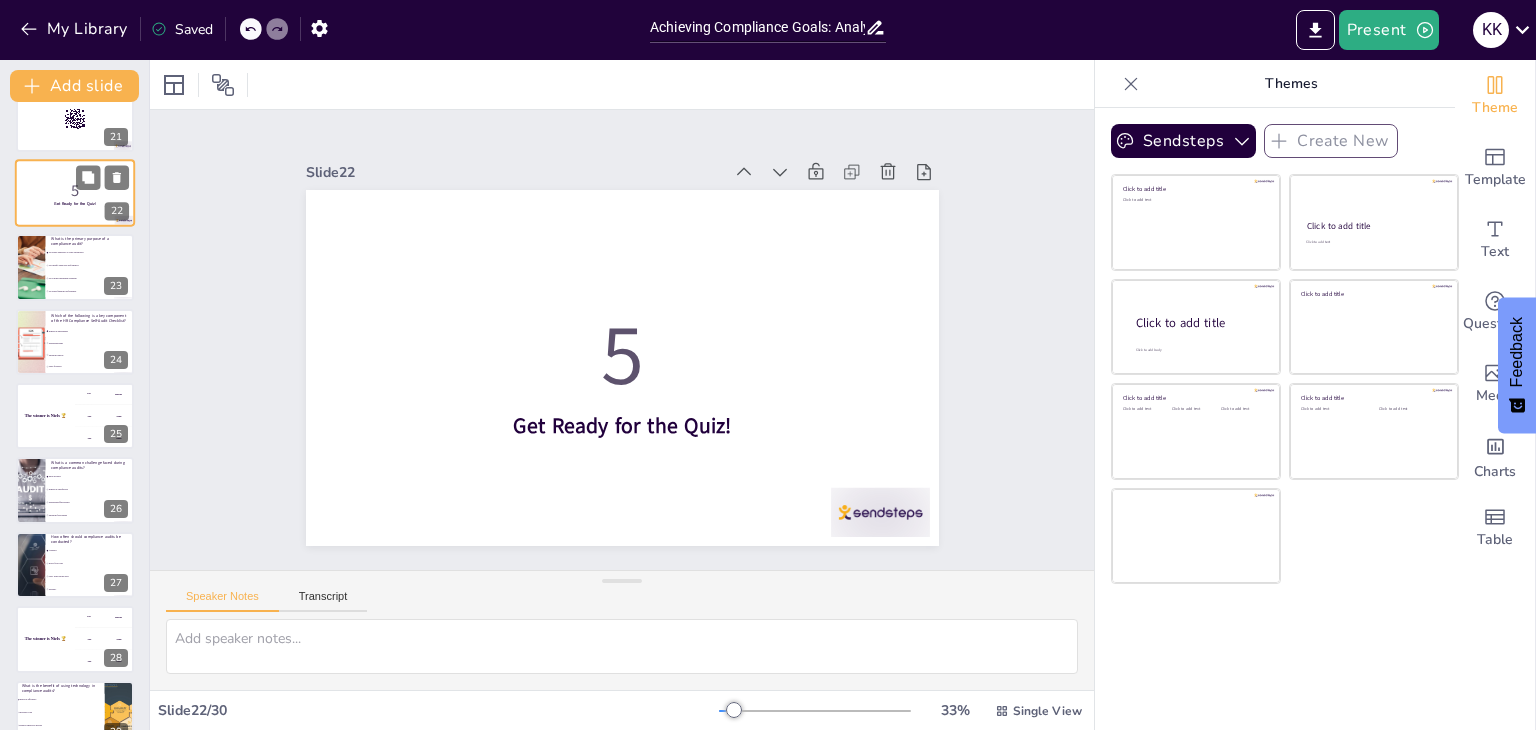 scroll, scrollTop: 1297, scrollLeft: 0, axis: vertical 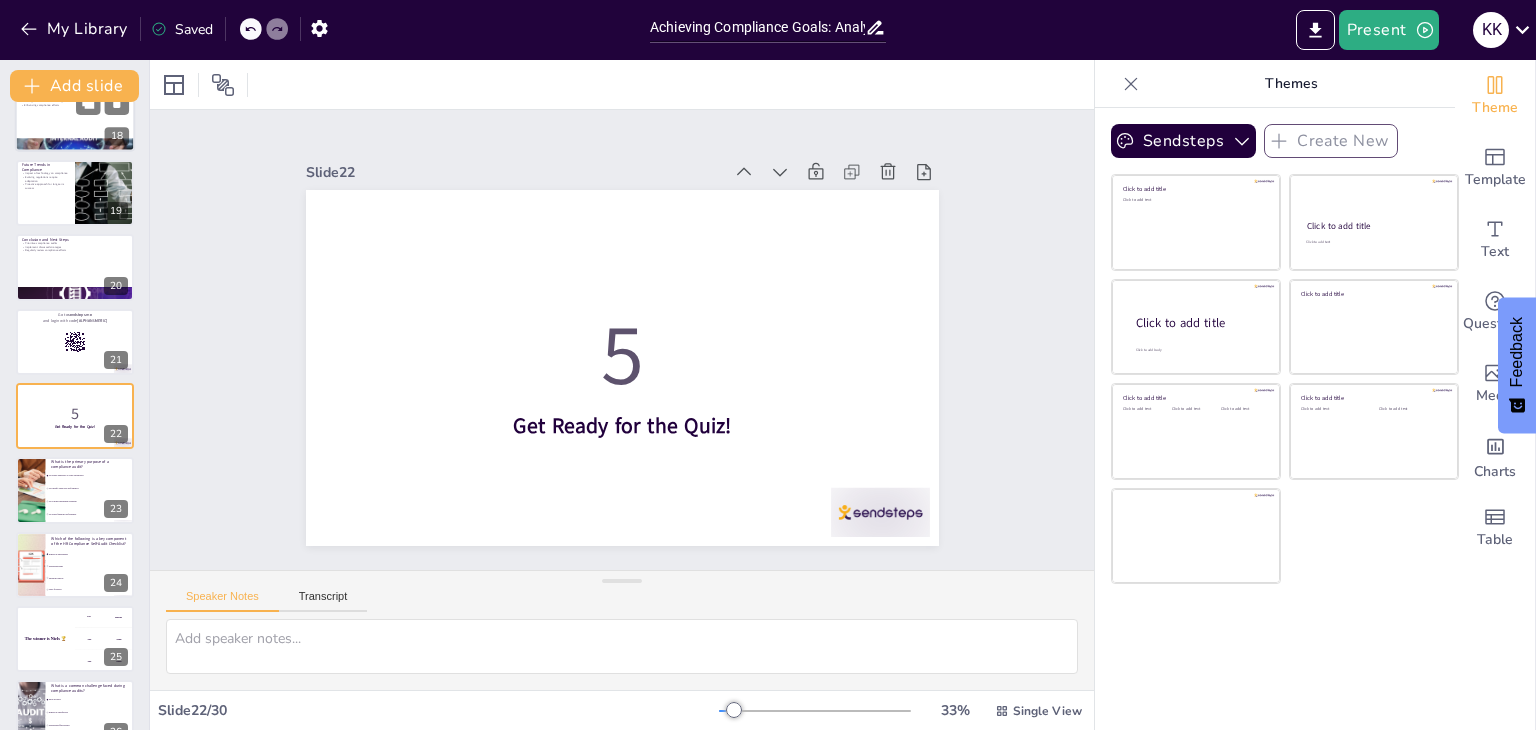 click on "Enhancing compliance efforts" at bounding box center (75, 106) 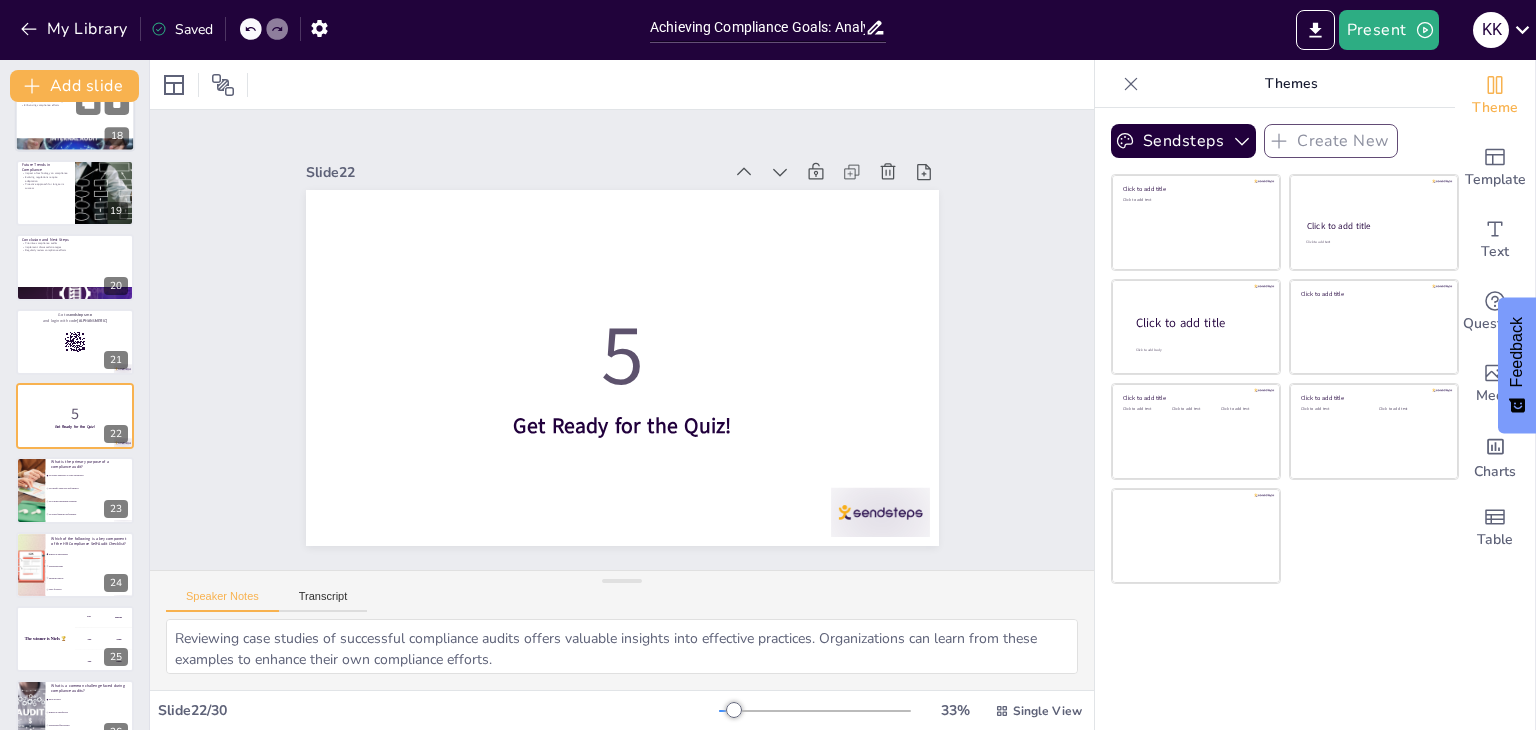 scroll, scrollTop: 1000, scrollLeft: 0, axis: vertical 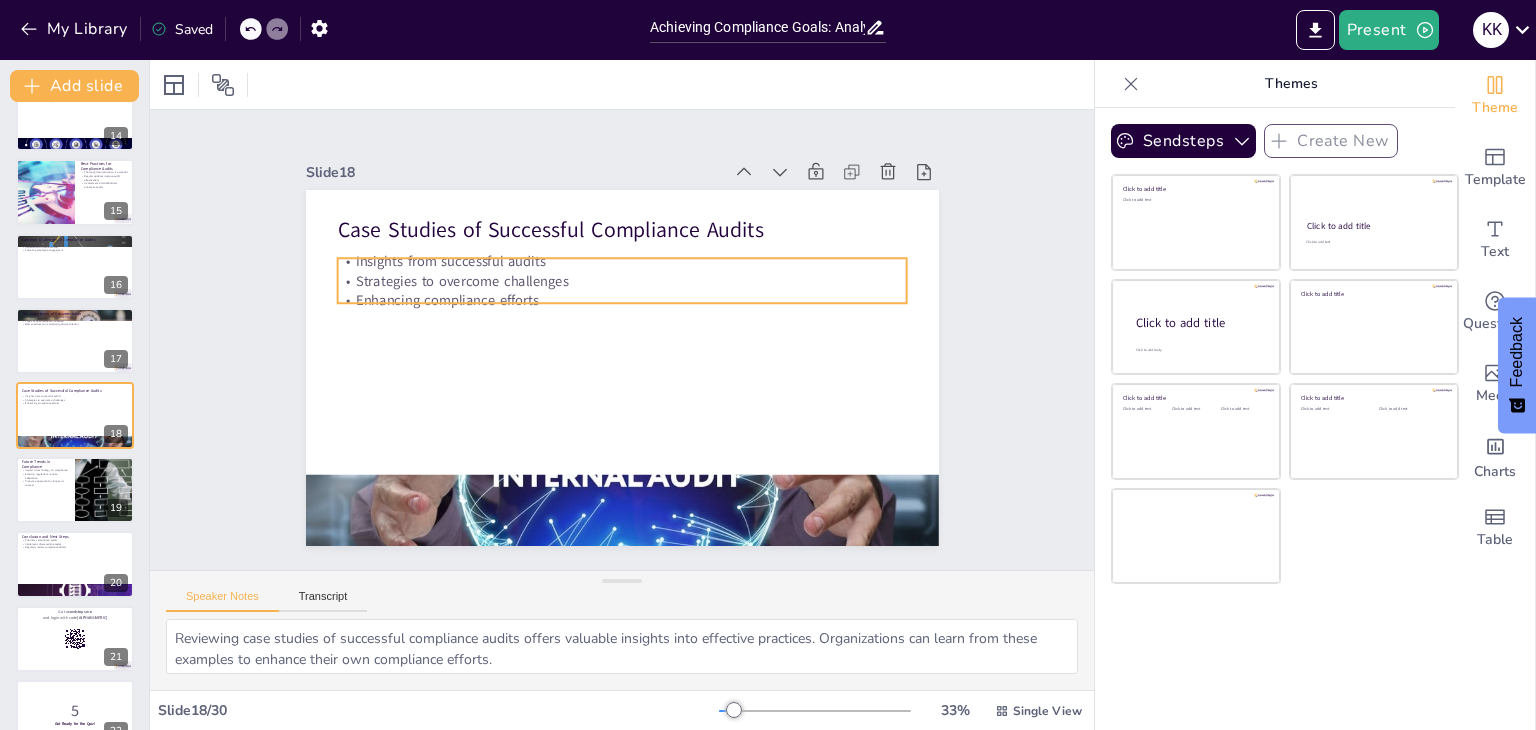click on "Strategies to overcome challenges" at bounding box center (622, 281) 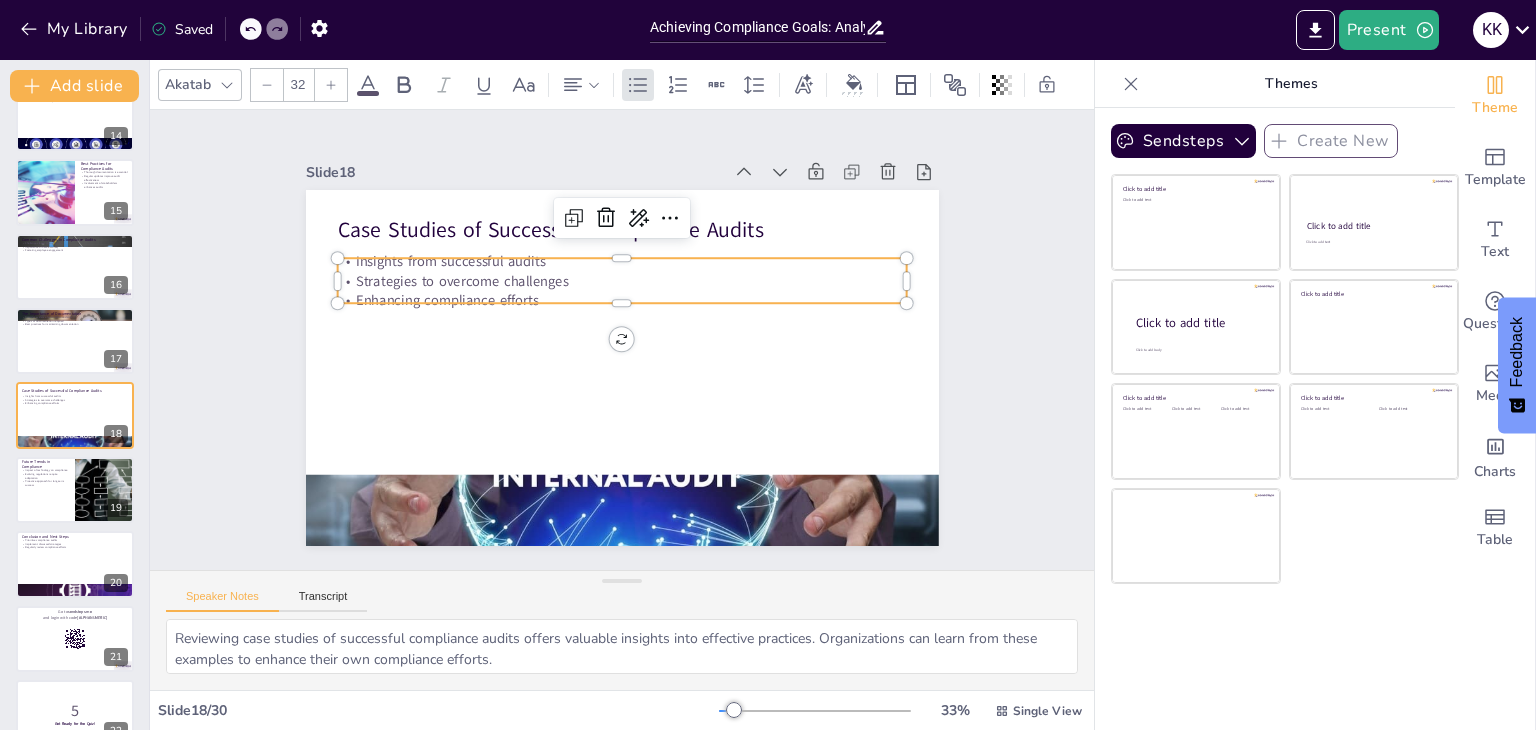 click on "Strategies to overcome challenges" at bounding box center (628, 281) 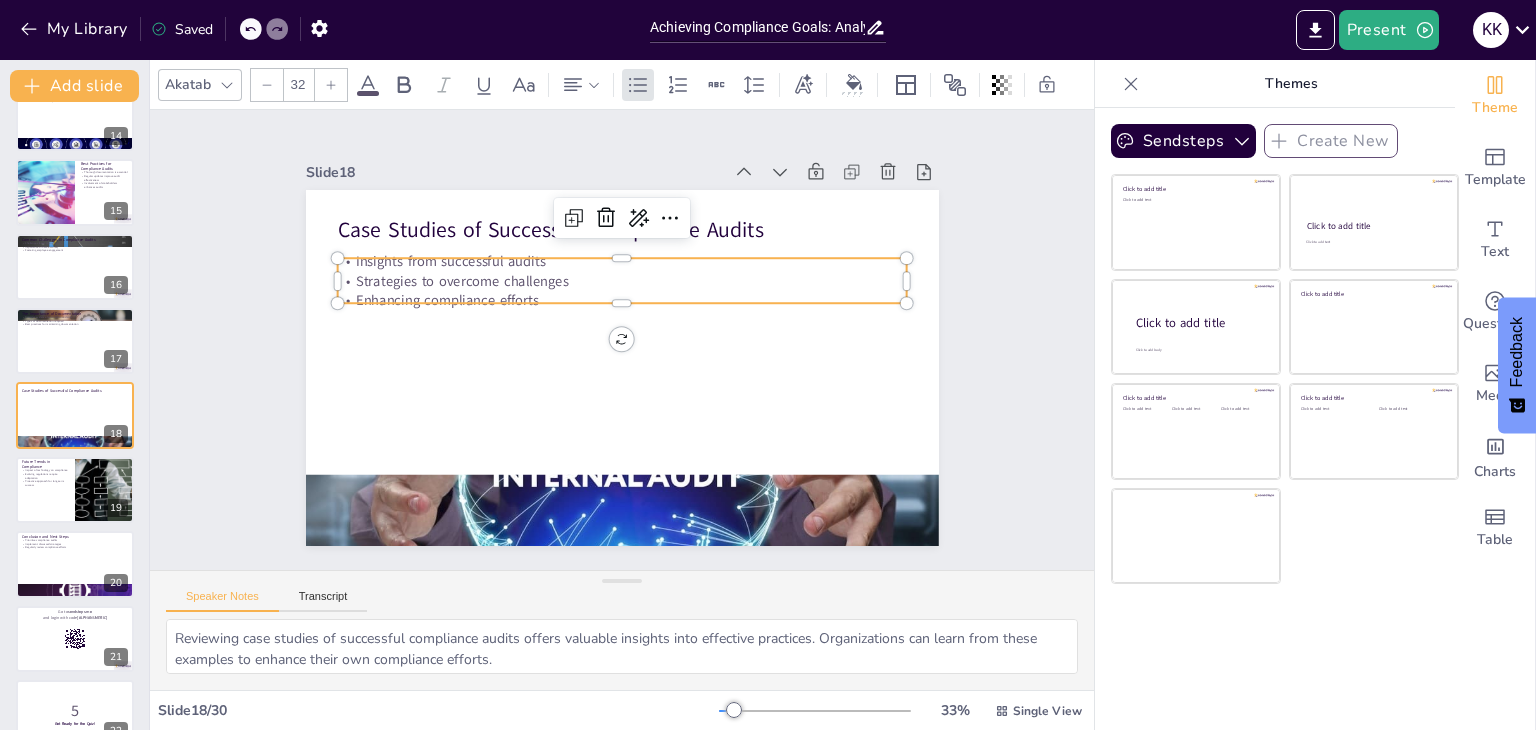 click on "Strategies to overcome challenges" at bounding box center [622, 281] 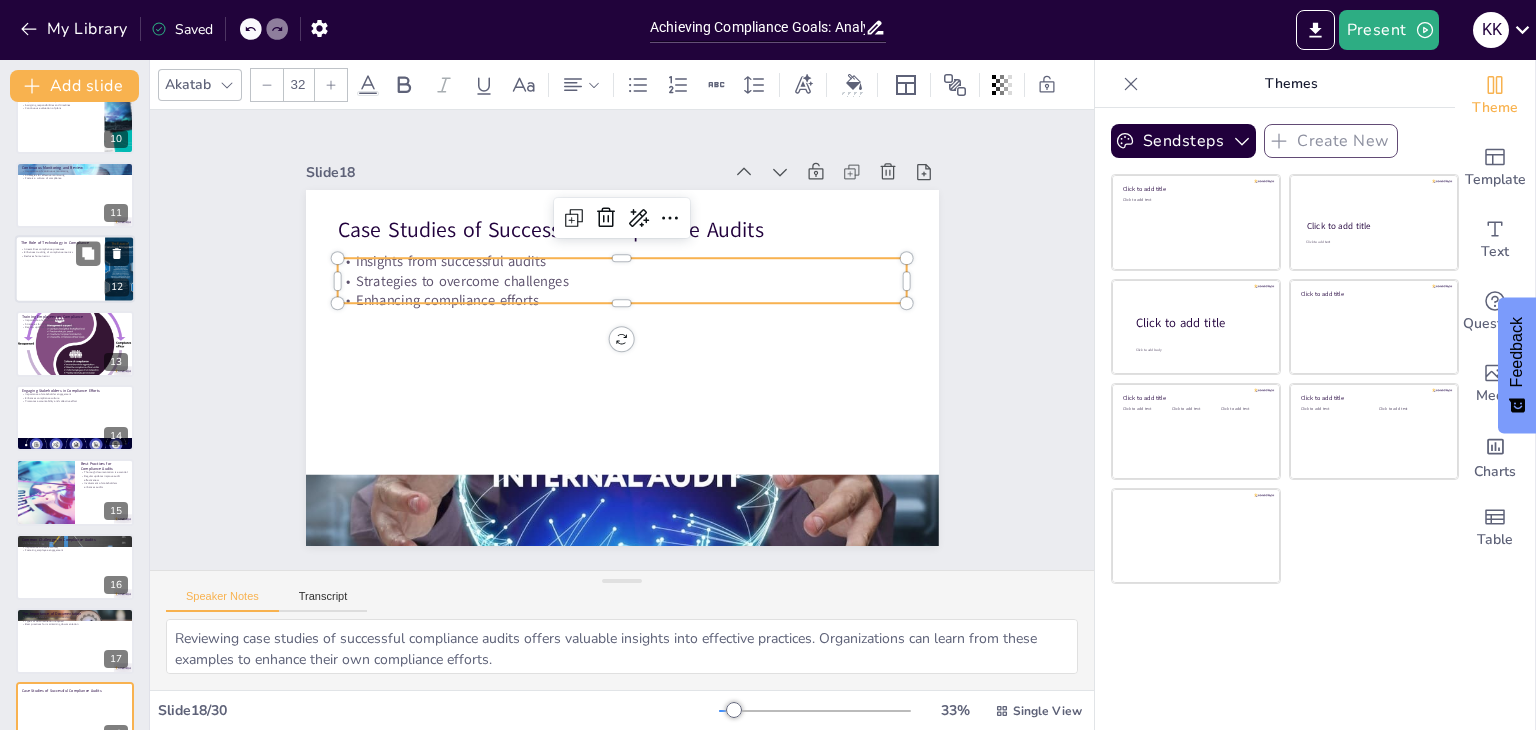 click on "Streamlines compliance processes" at bounding box center [60, 249] 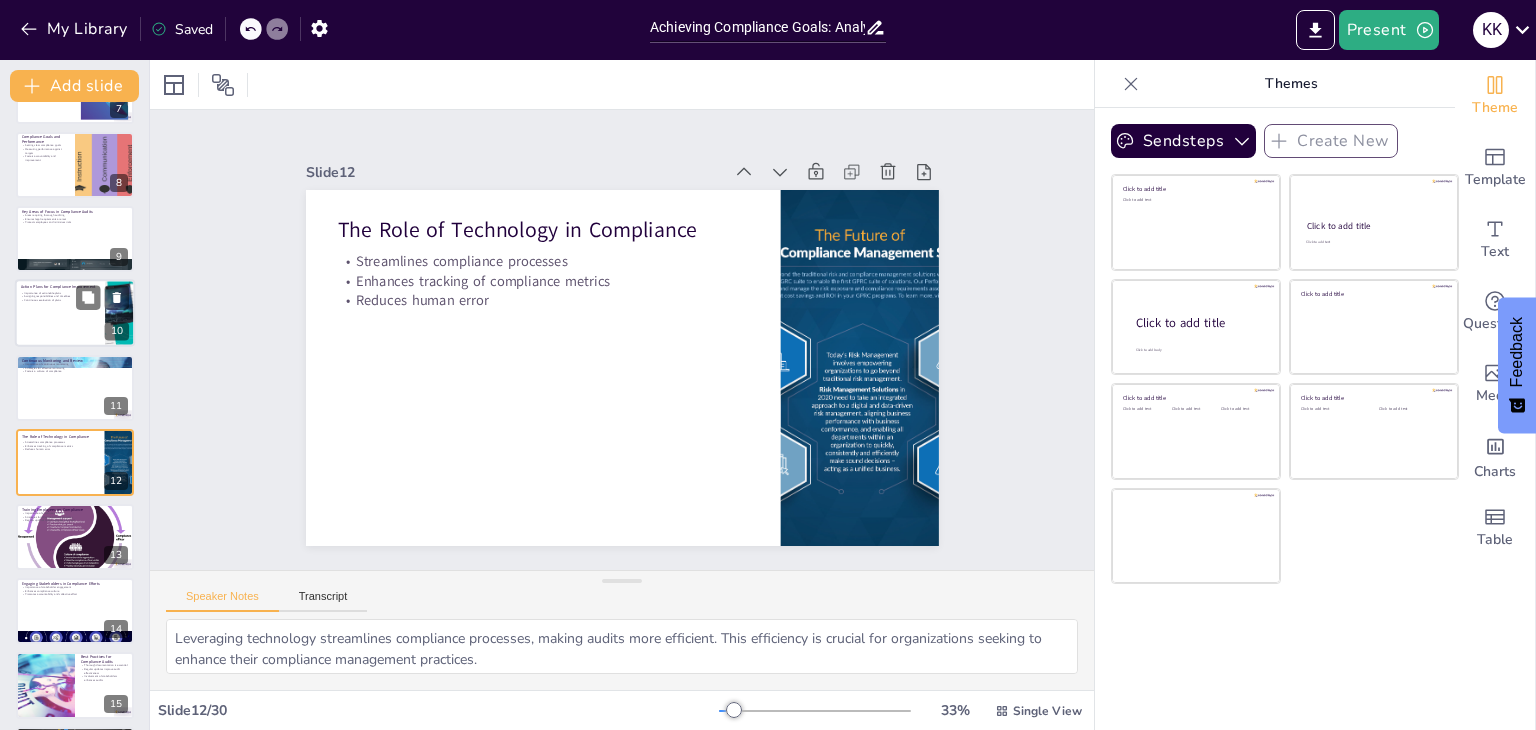 scroll, scrollTop: 153, scrollLeft: 0, axis: vertical 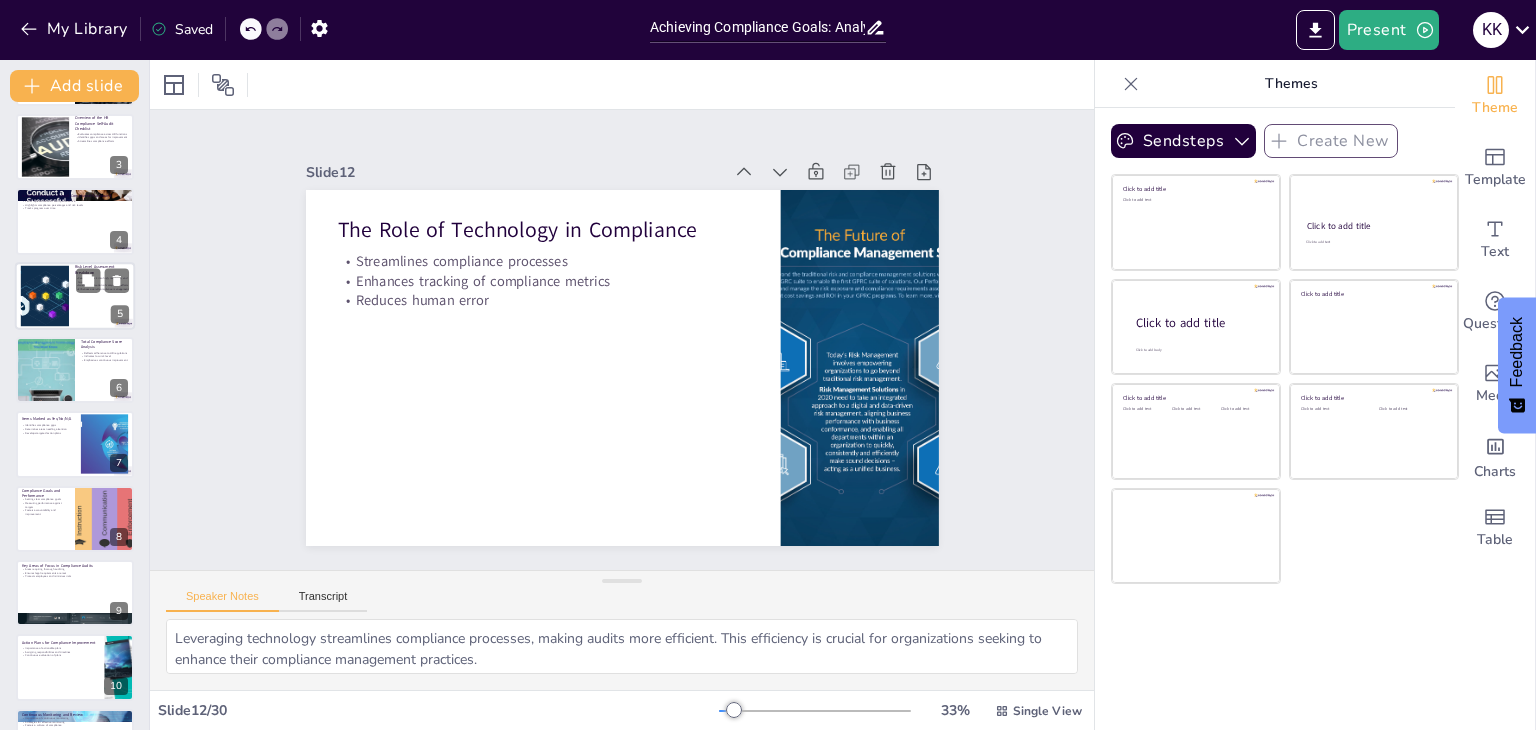click at bounding box center [45, 295] 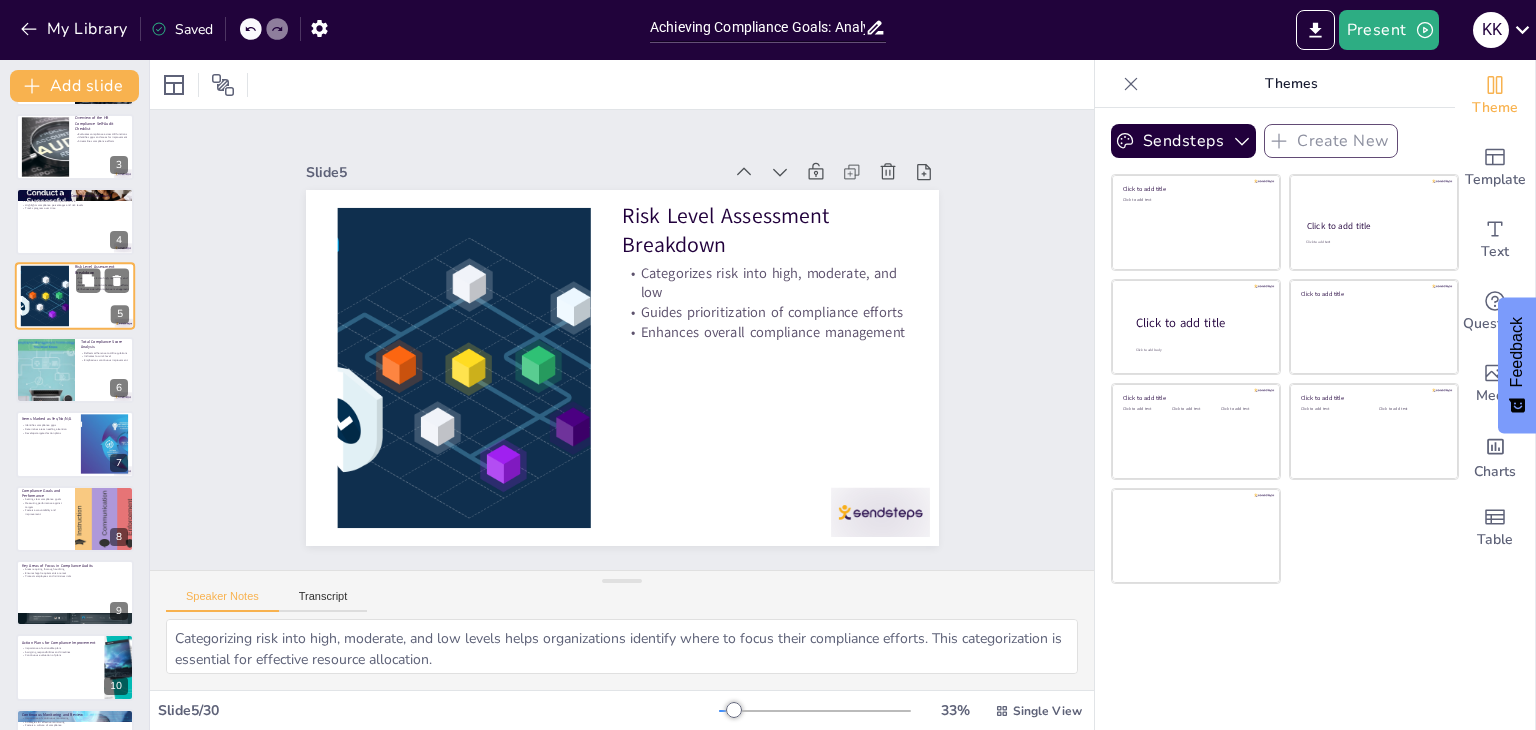 scroll, scrollTop: 32, scrollLeft: 0, axis: vertical 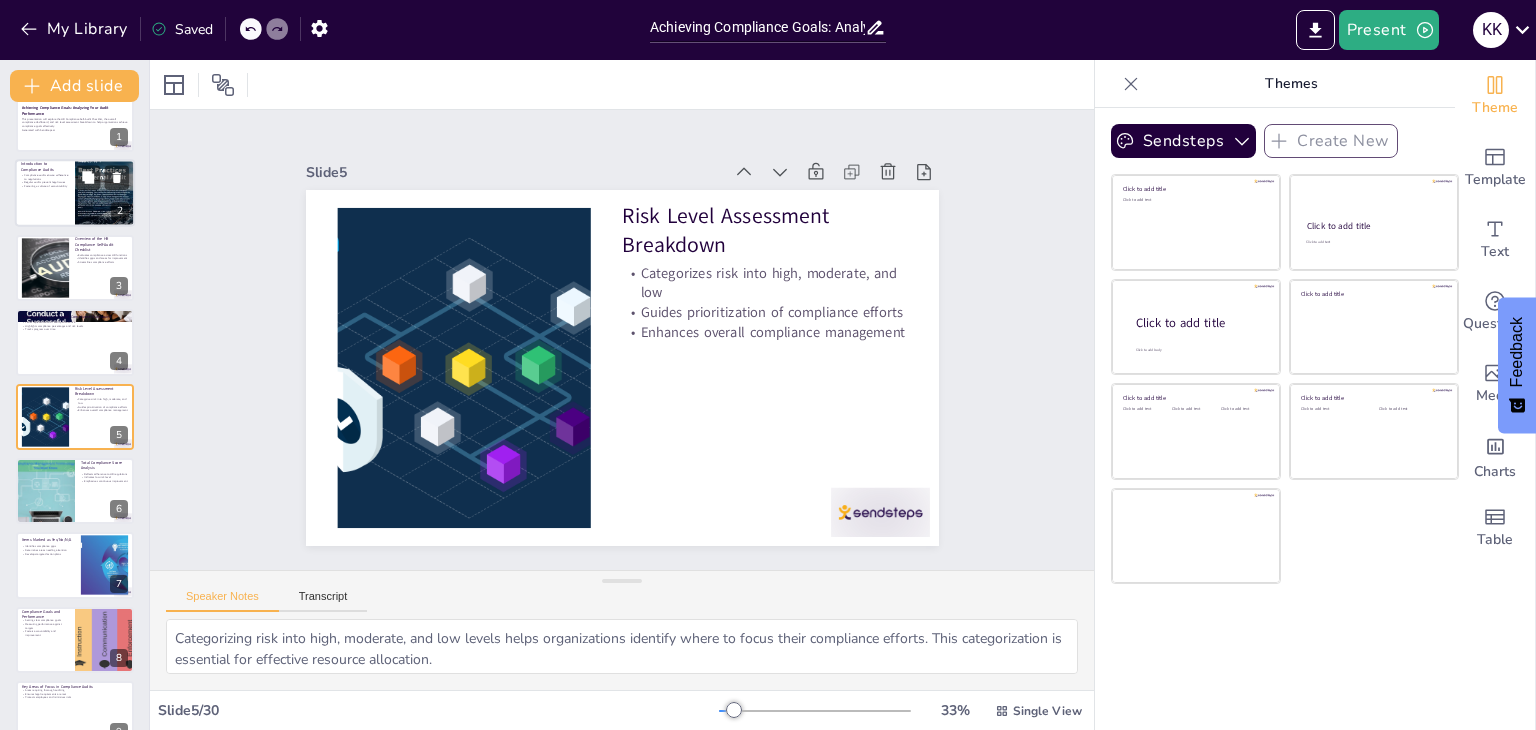 click at bounding box center (75, 194) 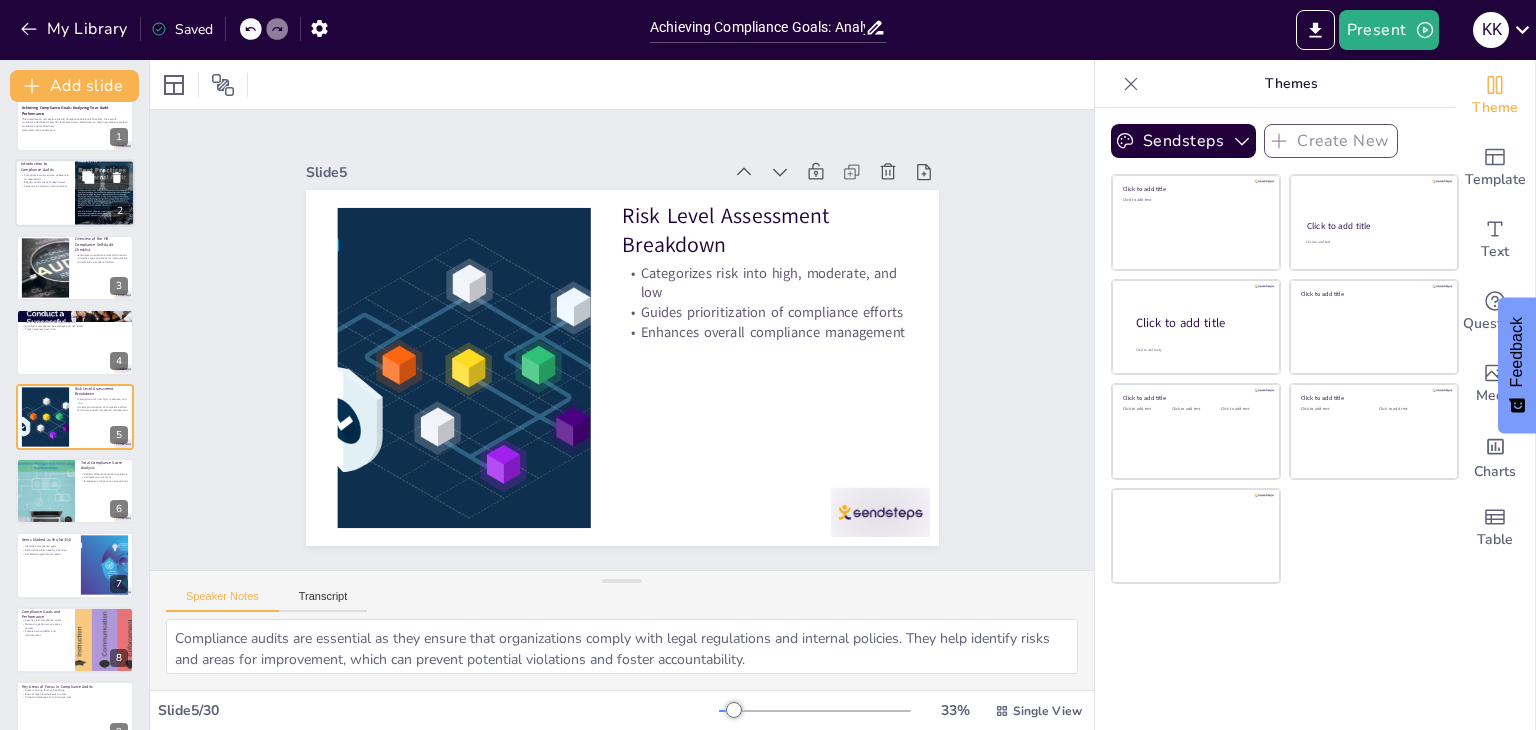 scroll, scrollTop: 0, scrollLeft: 0, axis: both 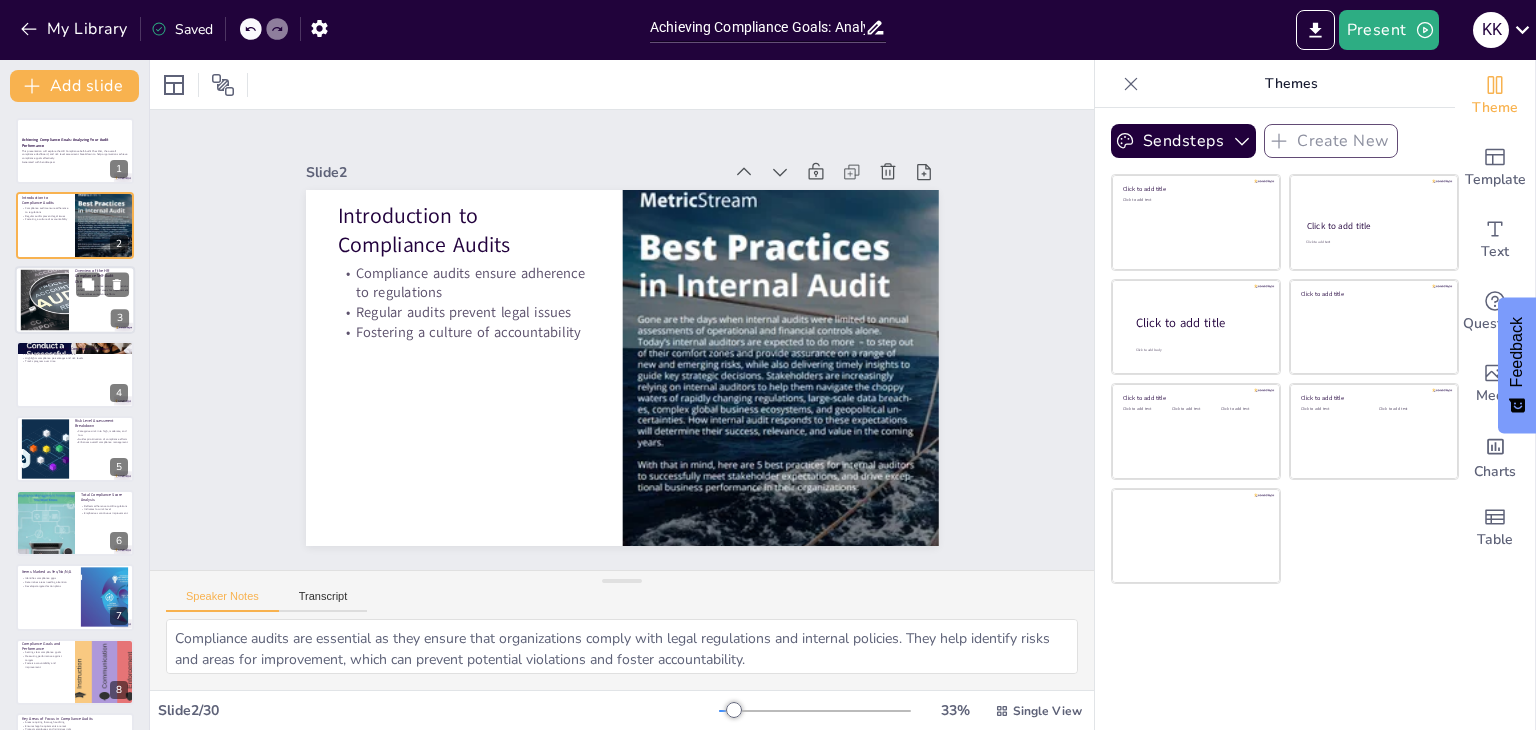 click at bounding box center (45, 299) 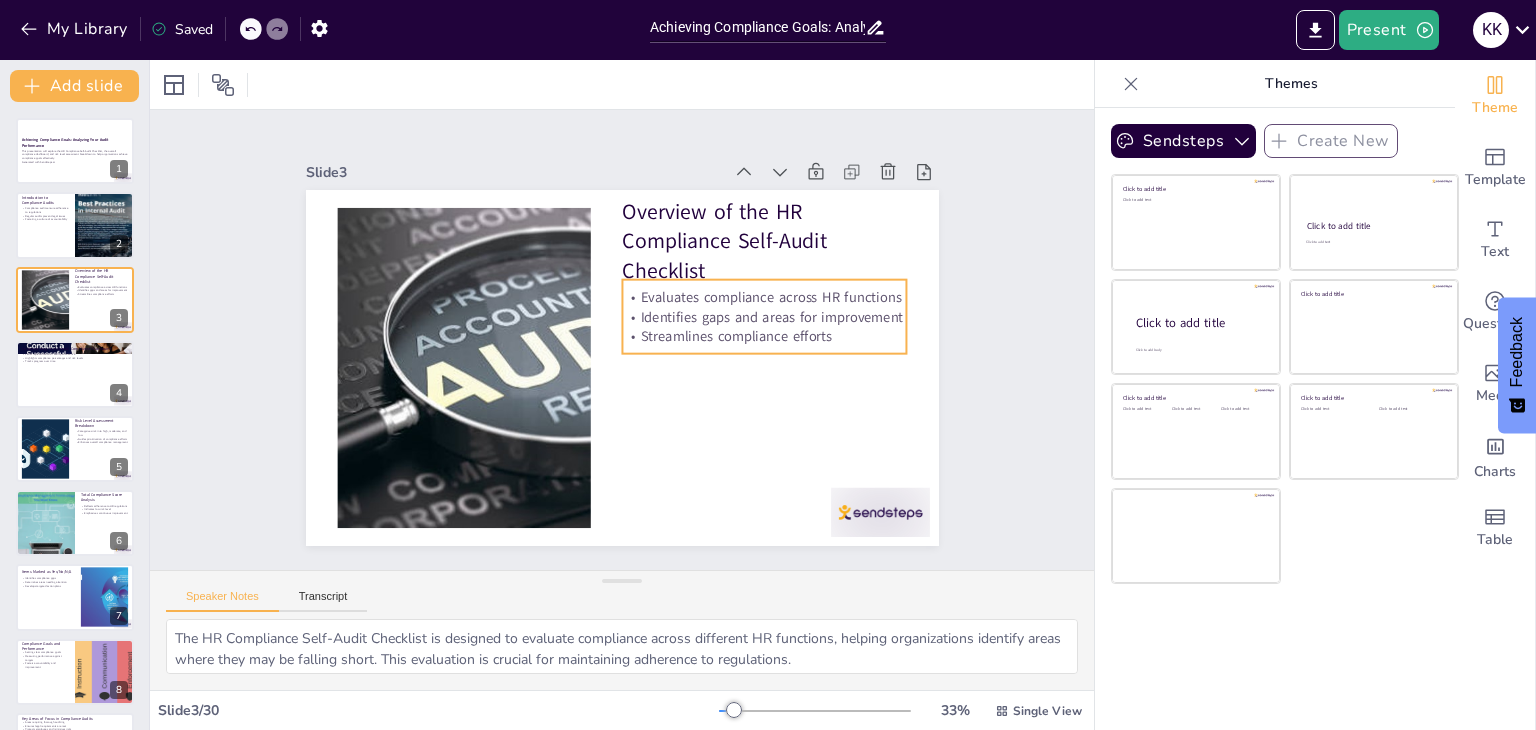 click on "Evaluates compliance across HR functions" at bounding box center [764, 297] 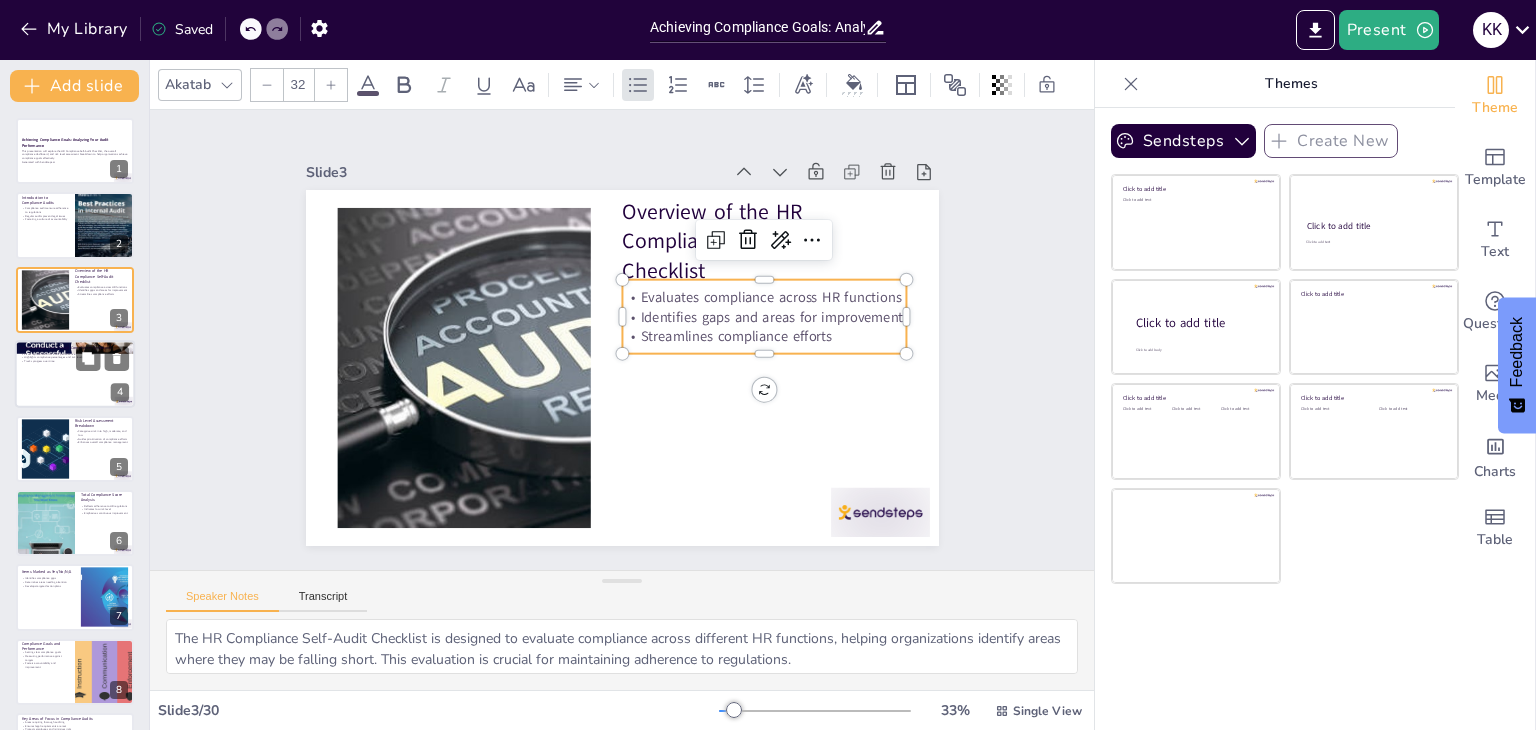 click at bounding box center (75, 374) 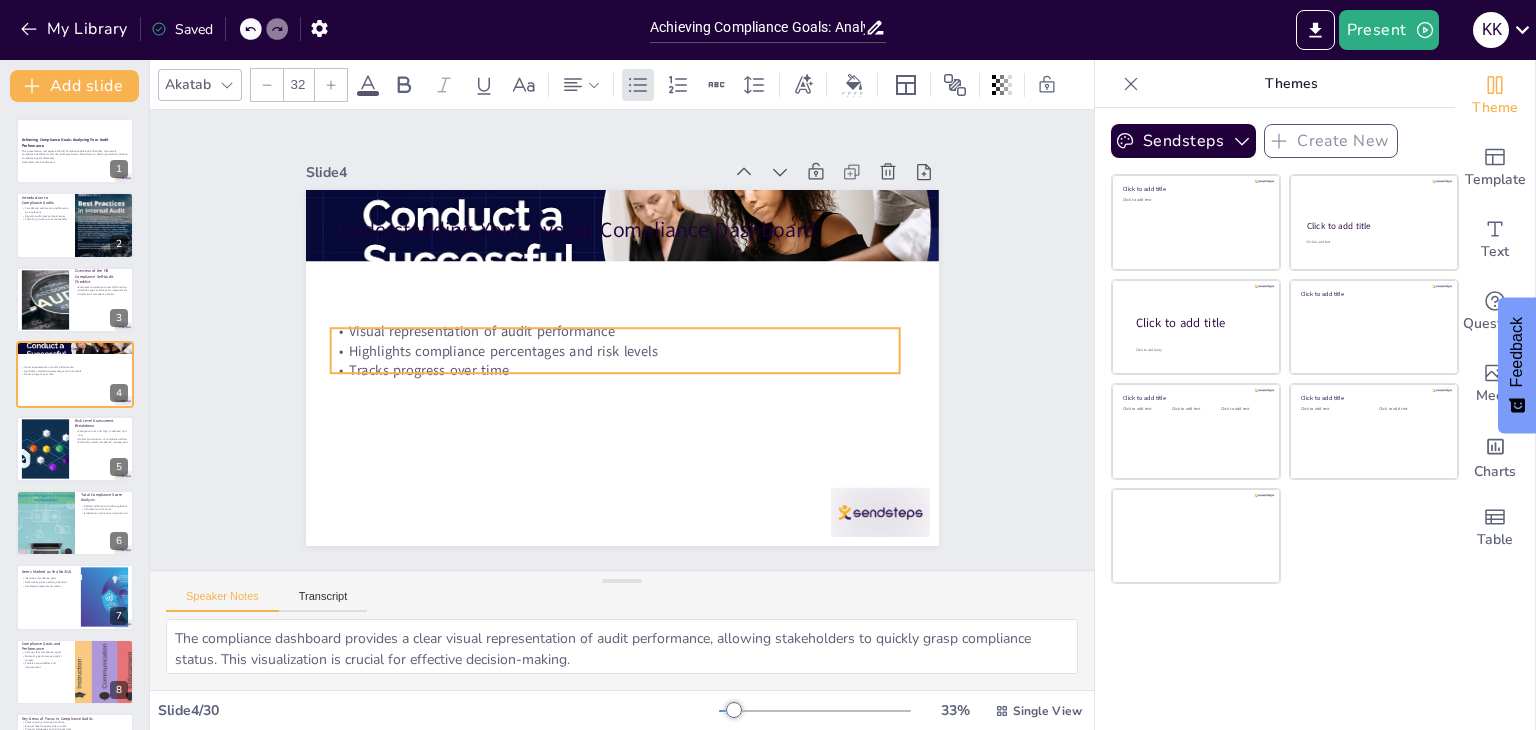 drag, startPoint x: 507, startPoint y: 271, endPoint x: 500, endPoint y: 341, distance: 70.34913 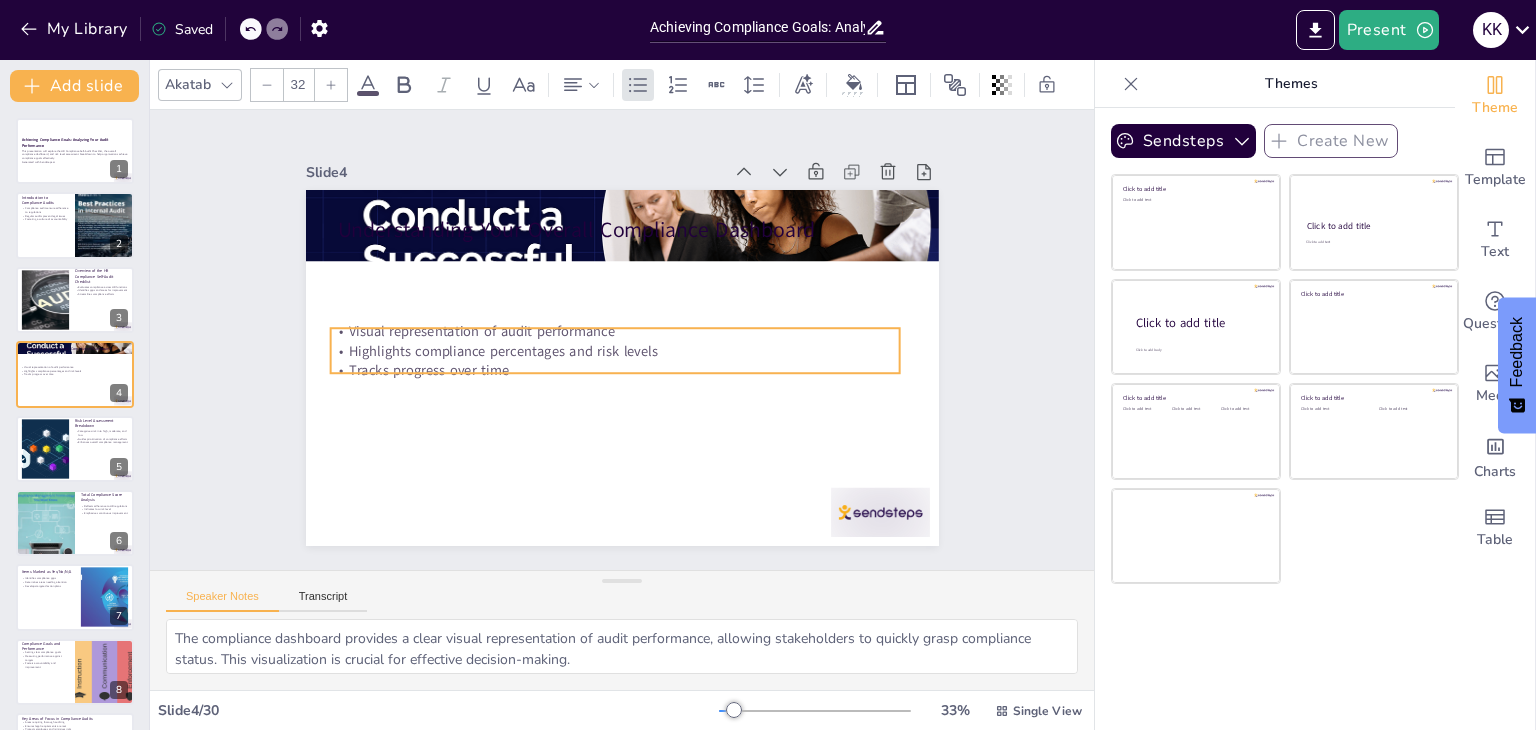click on "Highlights compliance percentages and risk levels" at bounding box center [612, 348] 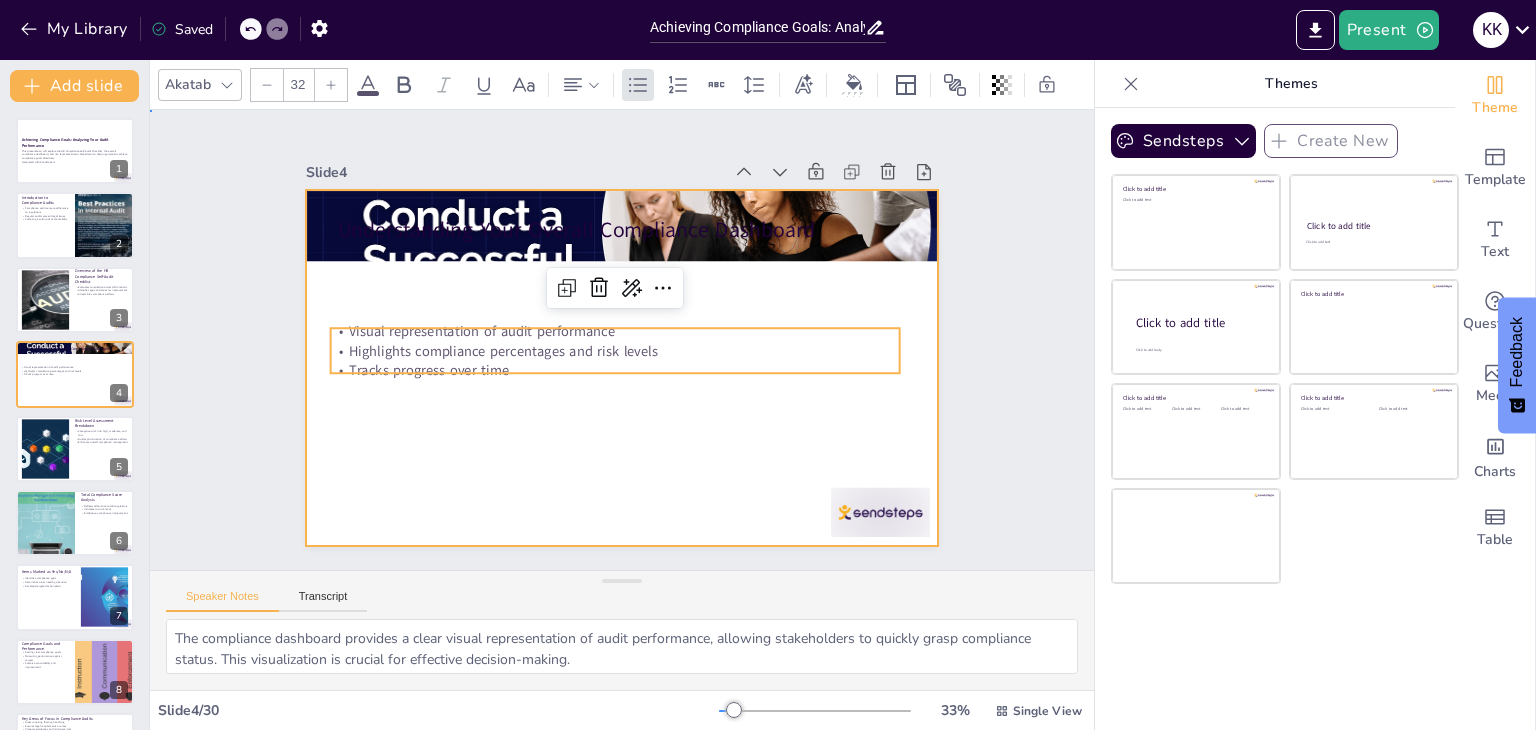 click at bounding box center (622, 368) 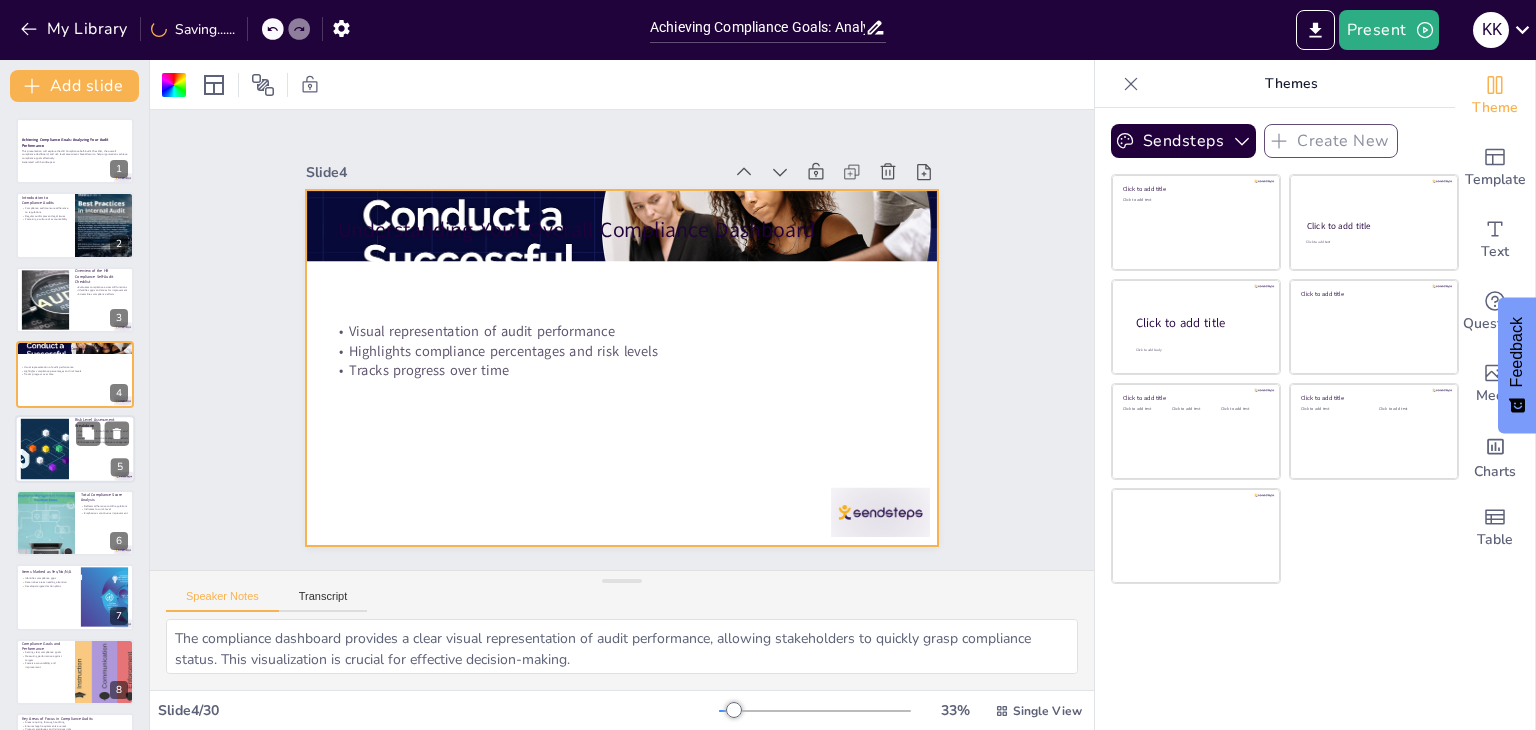 click at bounding box center [75, 449] 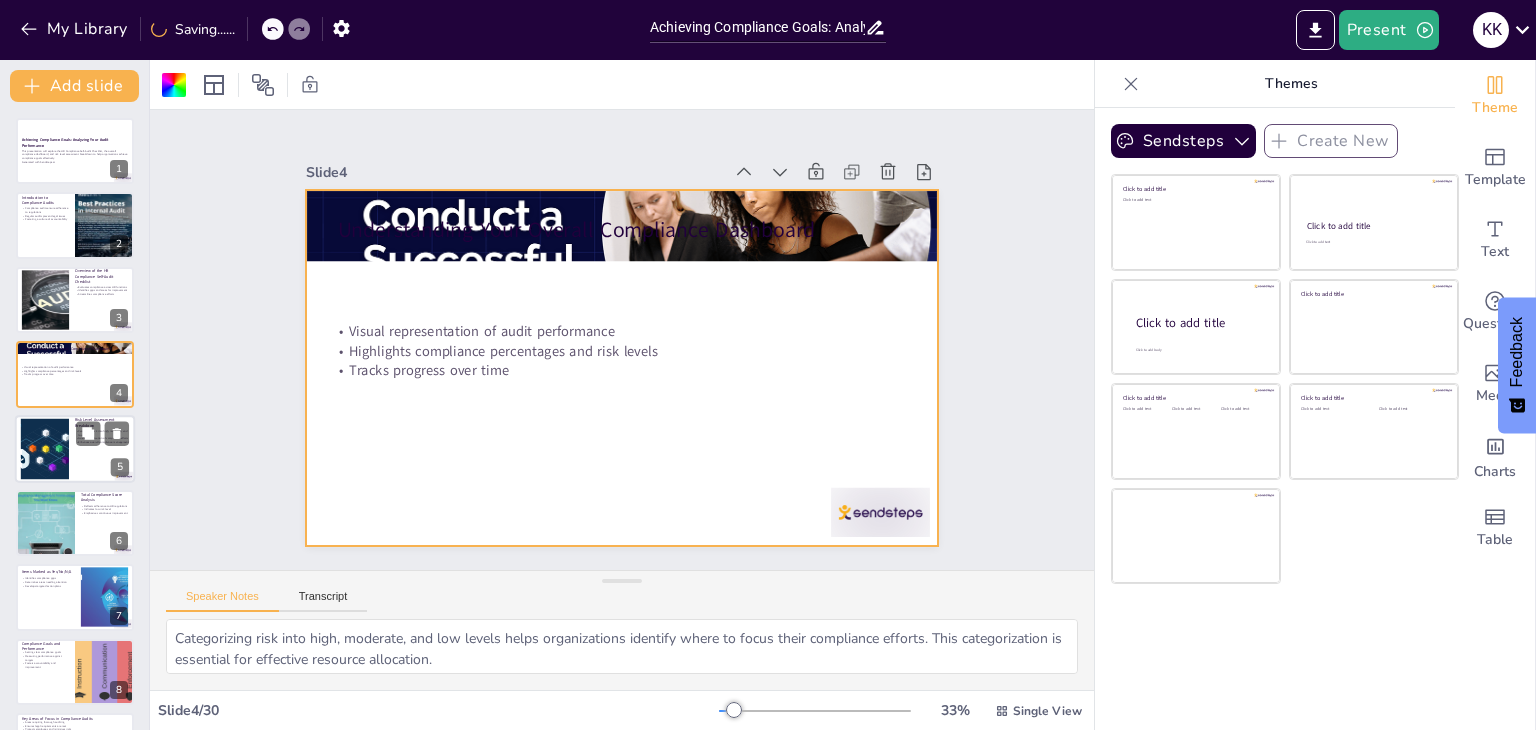 scroll, scrollTop: 32, scrollLeft: 0, axis: vertical 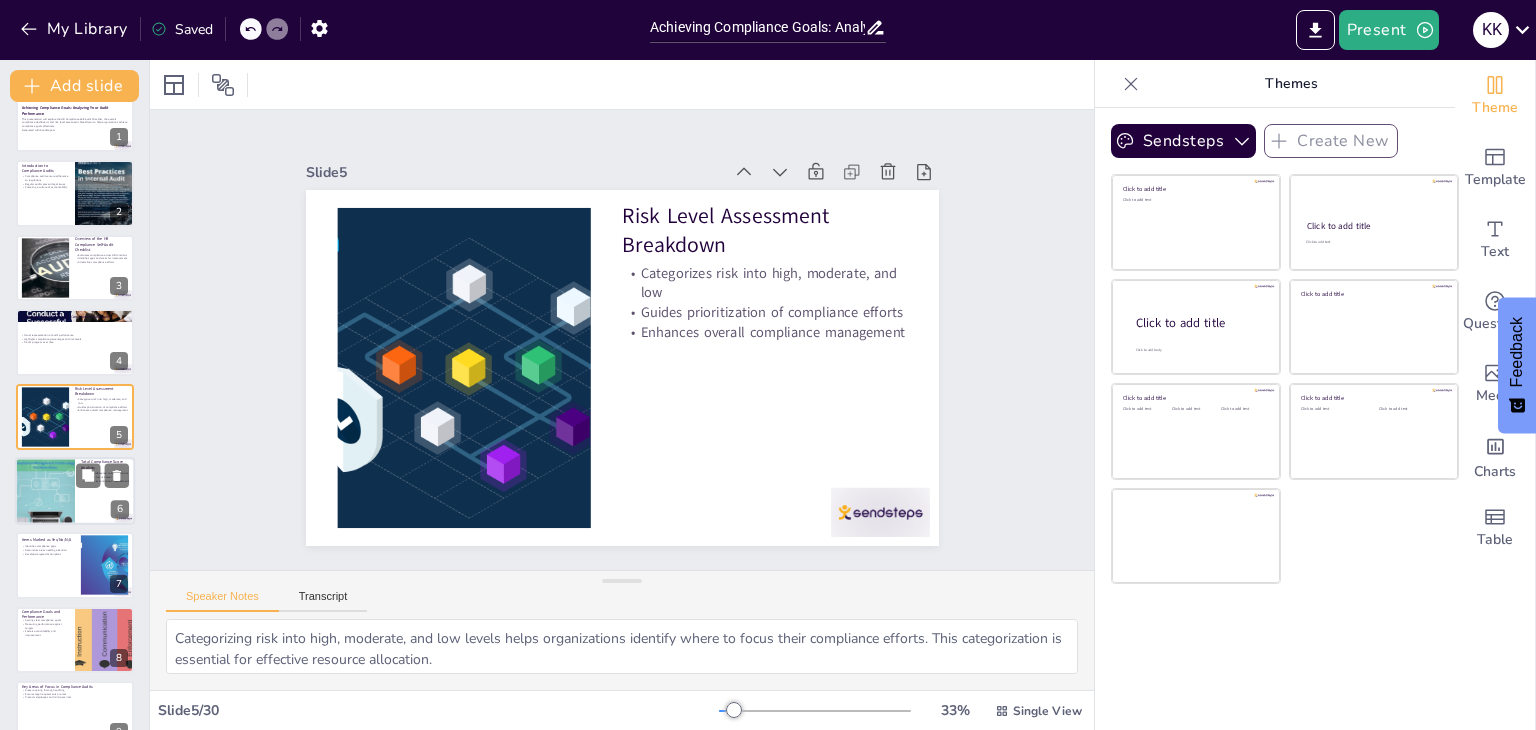 click at bounding box center (45, 491) 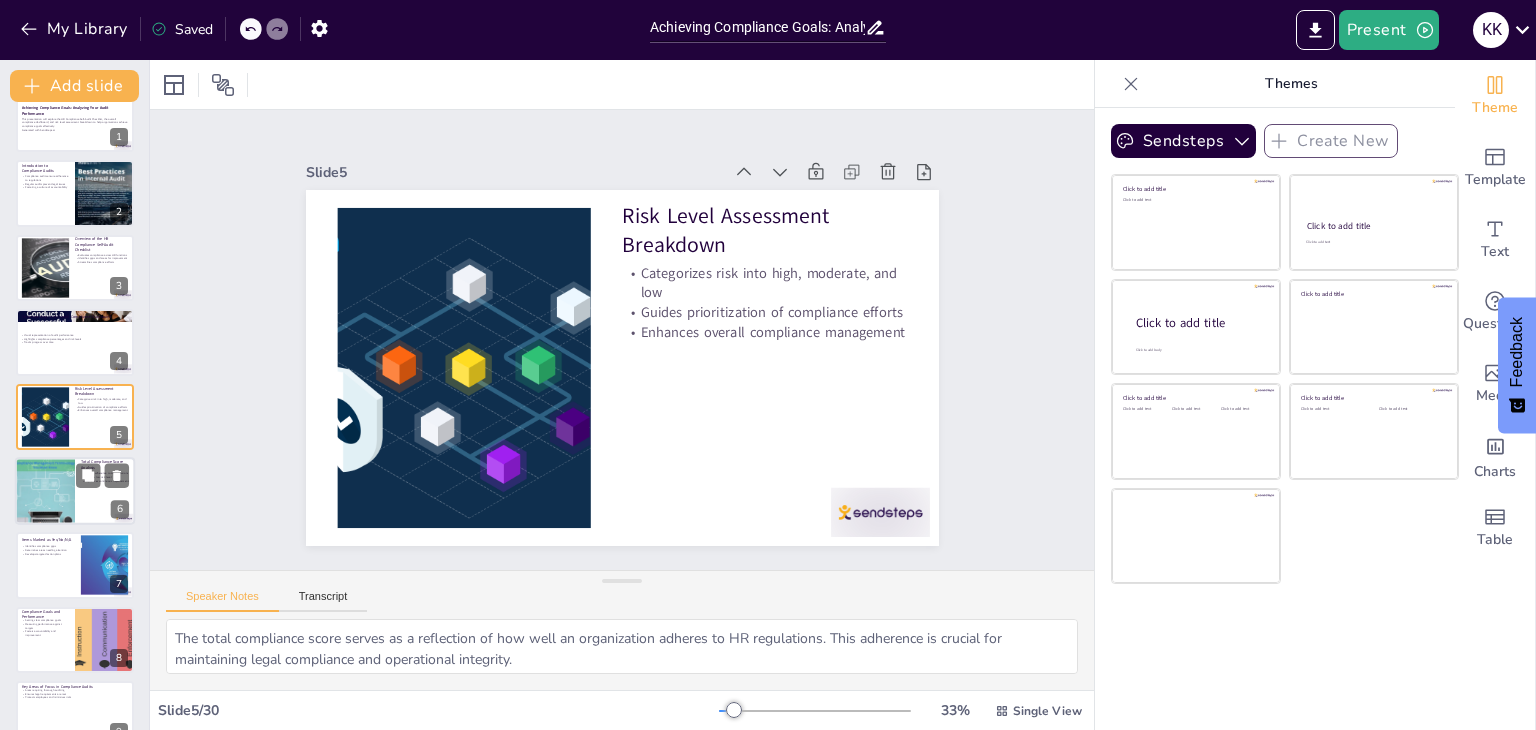 scroll, scrollTop: 107, scrollLeft: 0, axis: vertical 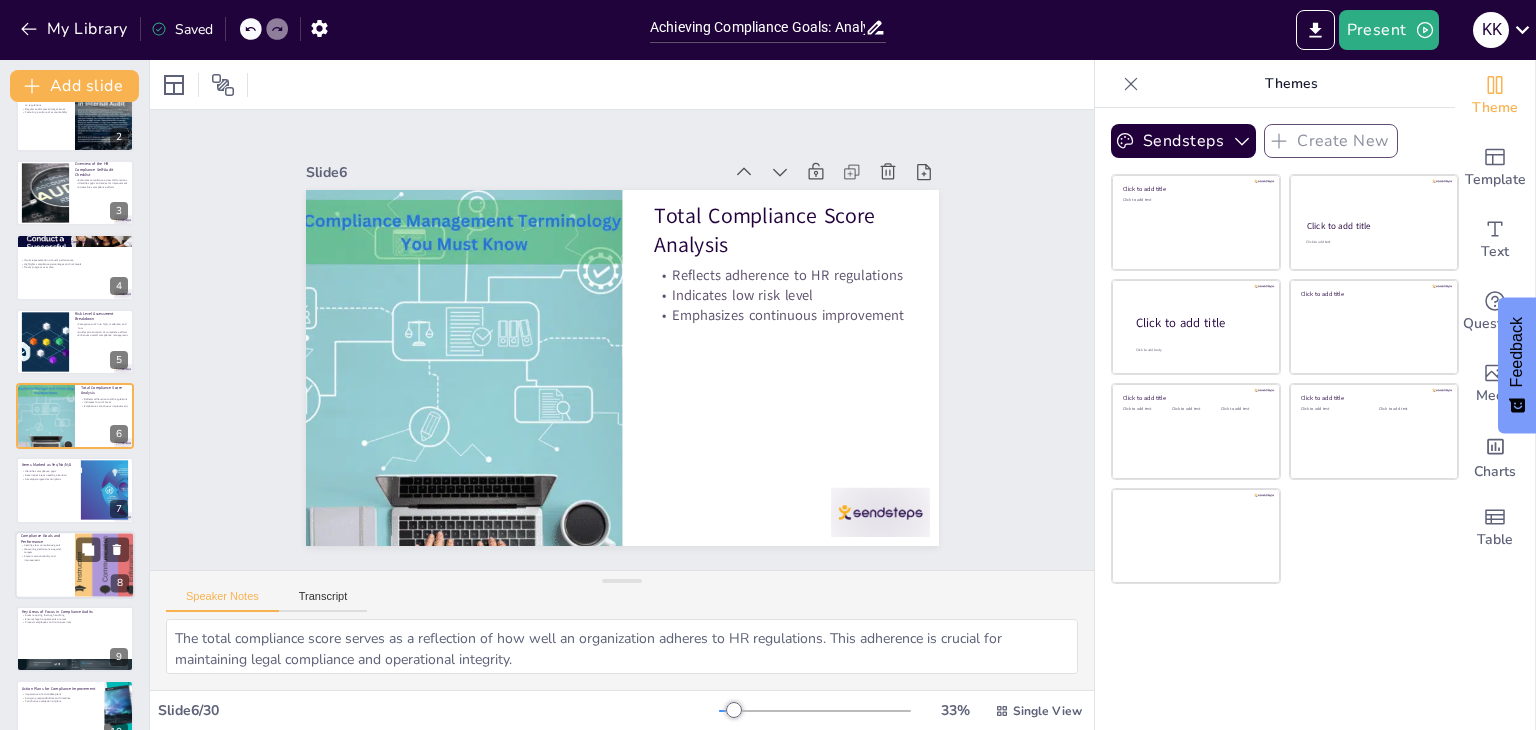 click on "Measuring performance against targets" at bounding box center [45, 550] 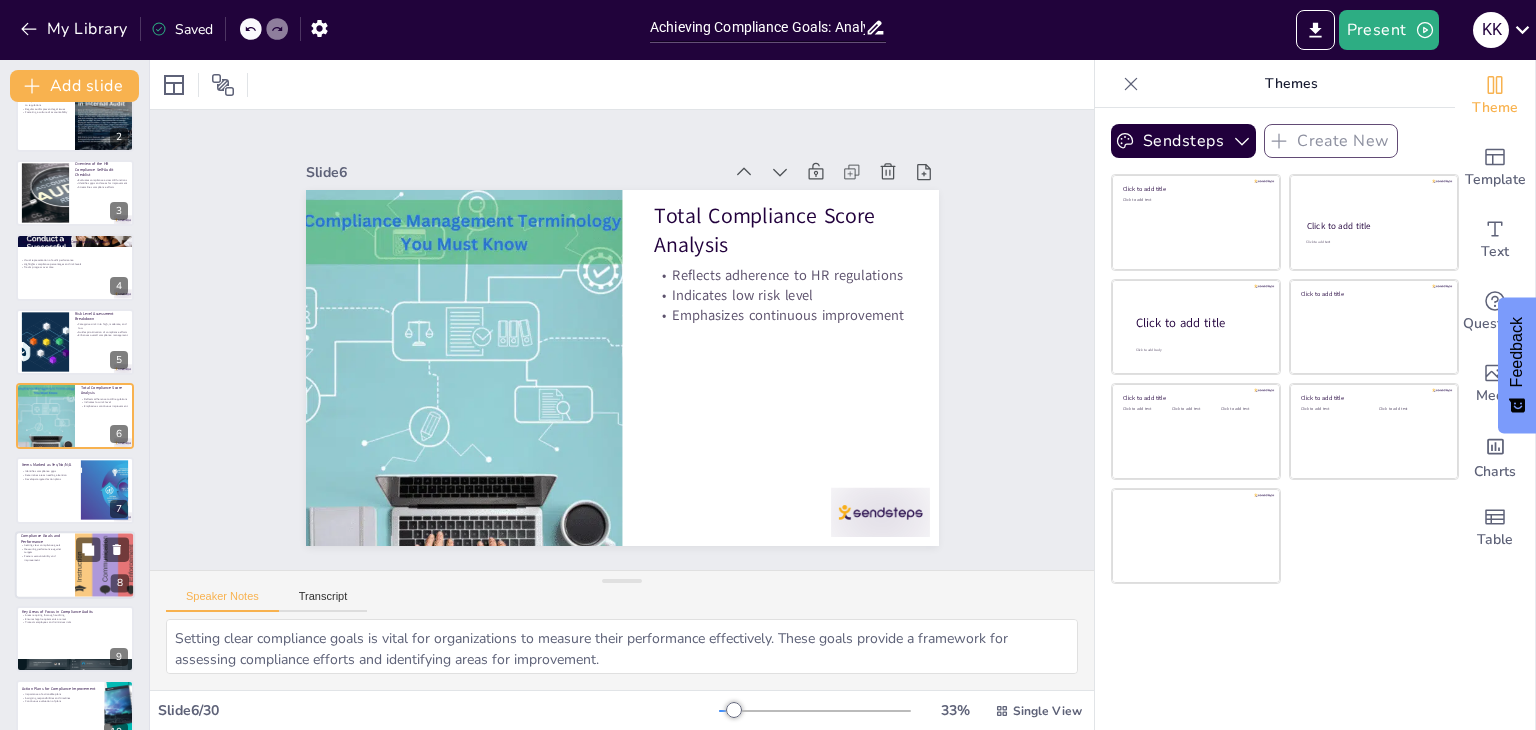 scroll, scrollTop: 256, scrollLeft: 0, axis: vertical 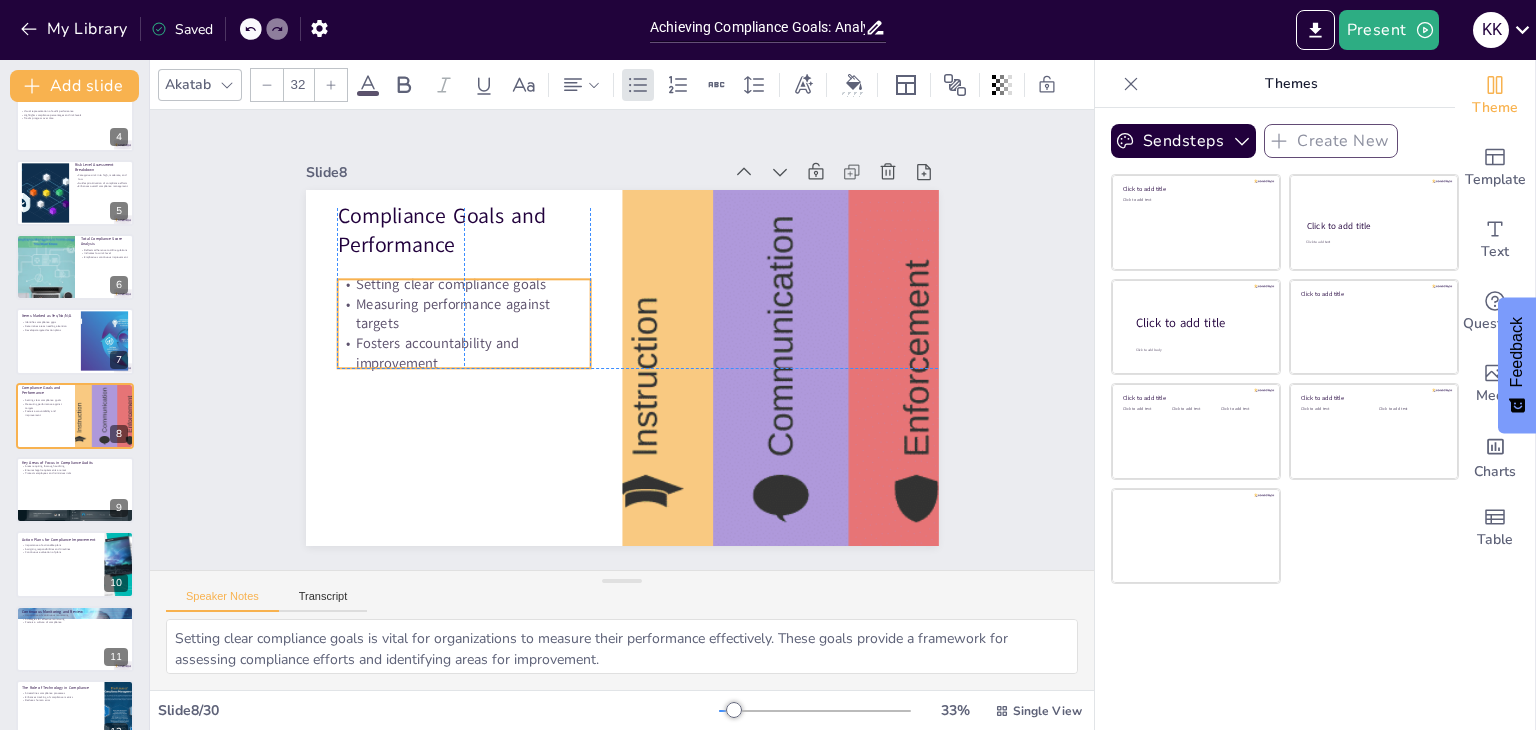 drag, startPoint x: 449, startPoint y: 278, endPoint x: 449, endPoint y: 297, distance: 19 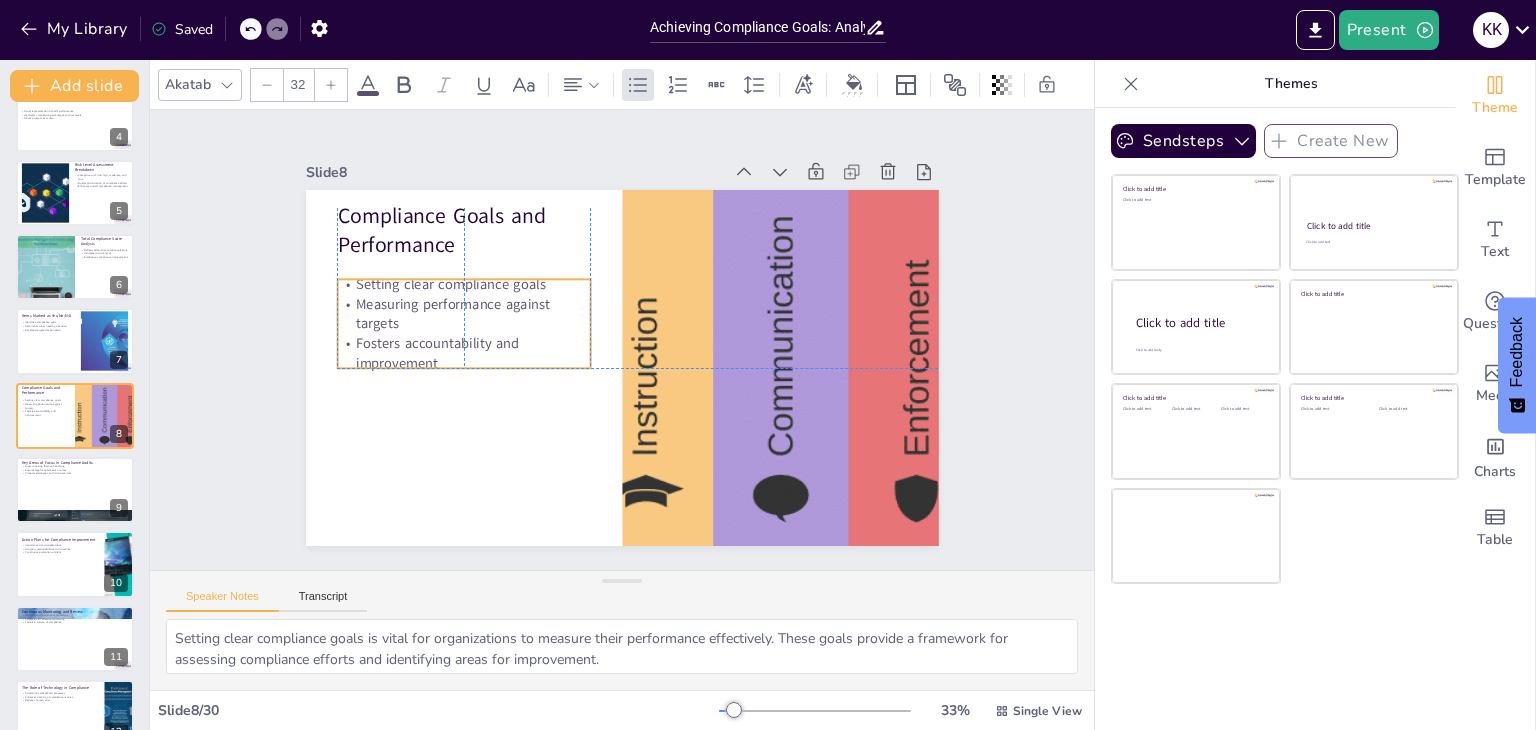 click on "Measuring performance against targets" at bounding box center [463, 313] 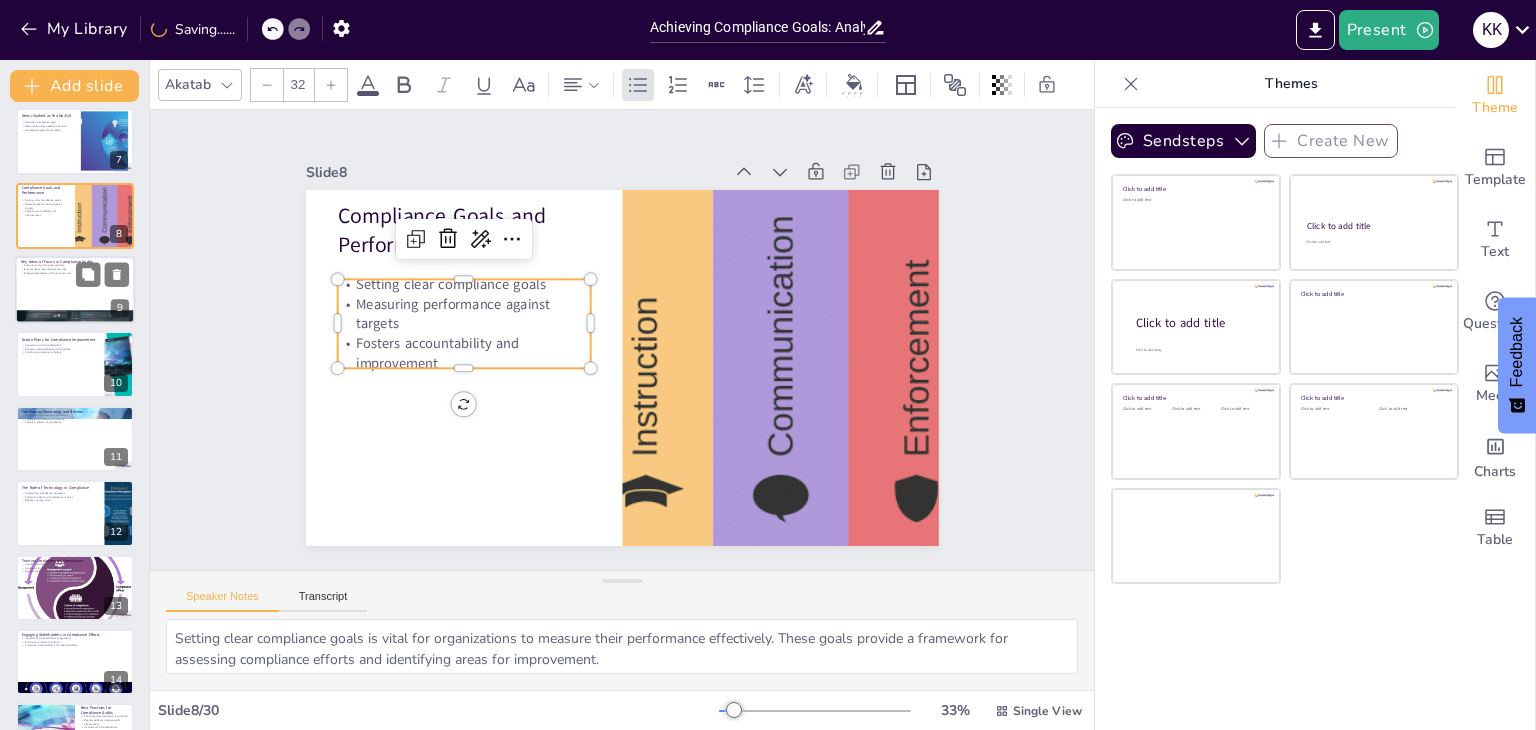 click on "Protects employees and minimizes risks" at bounding box center (75, 273) 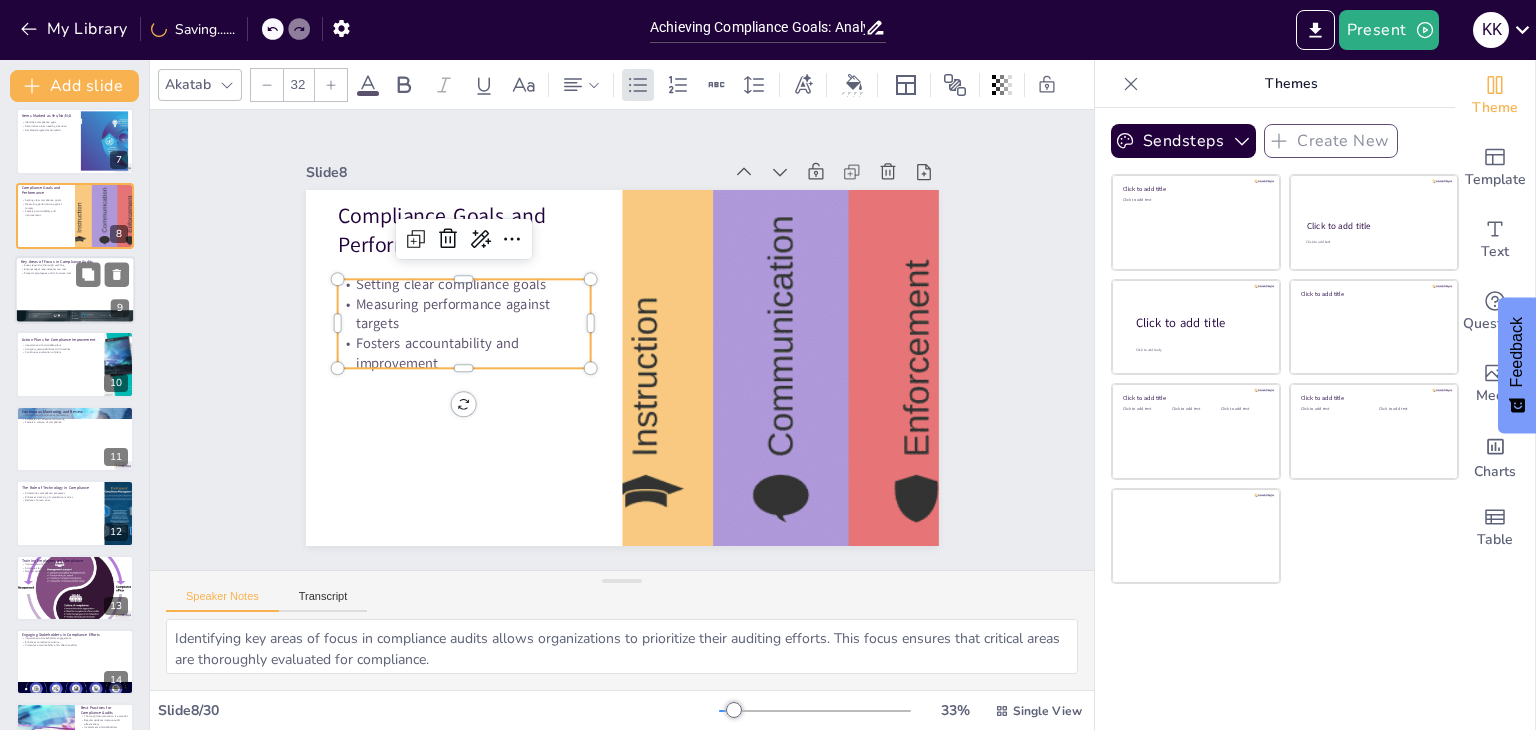 scroll, scrollTop: 330, scrollLeft: 0, axis: vertical 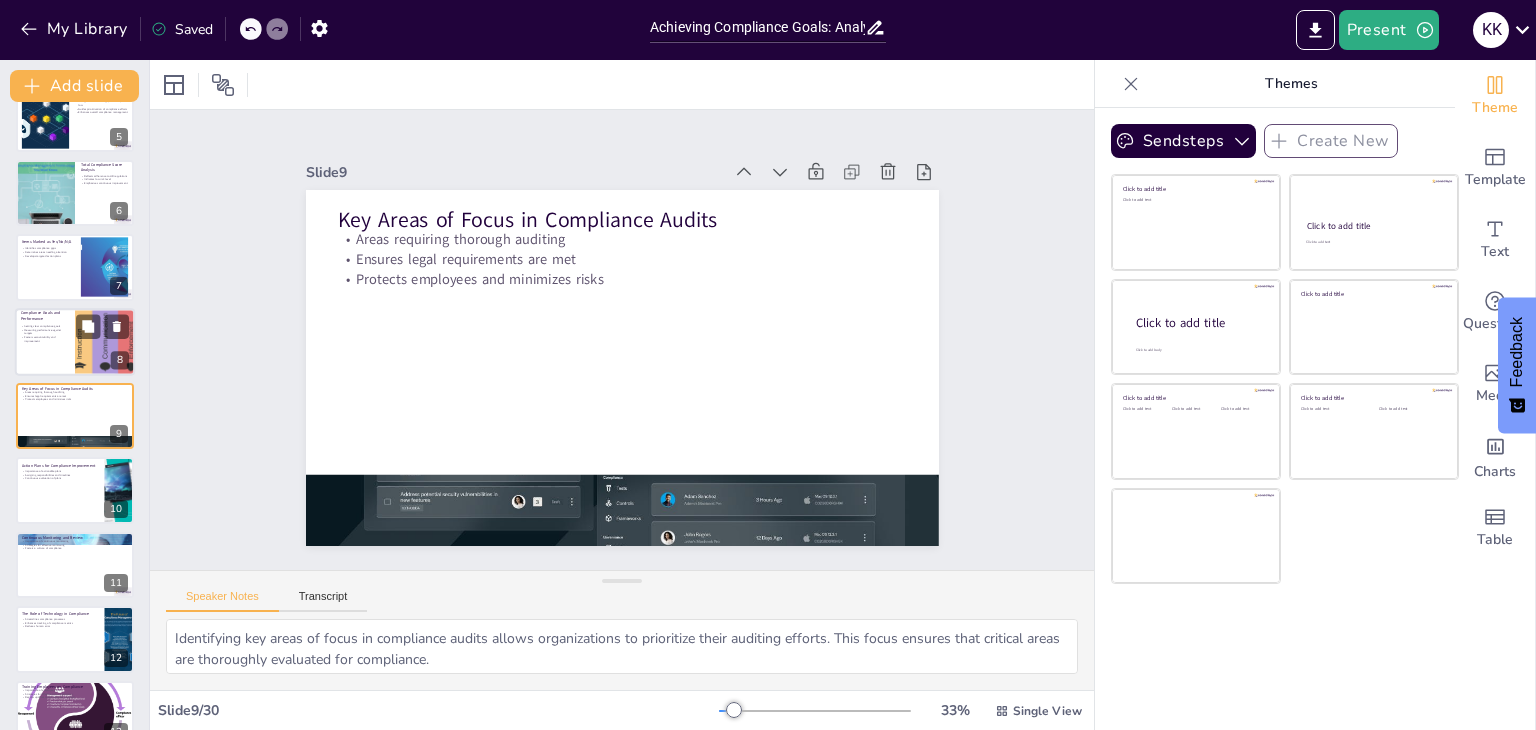 click at bounding box center (75, 342) 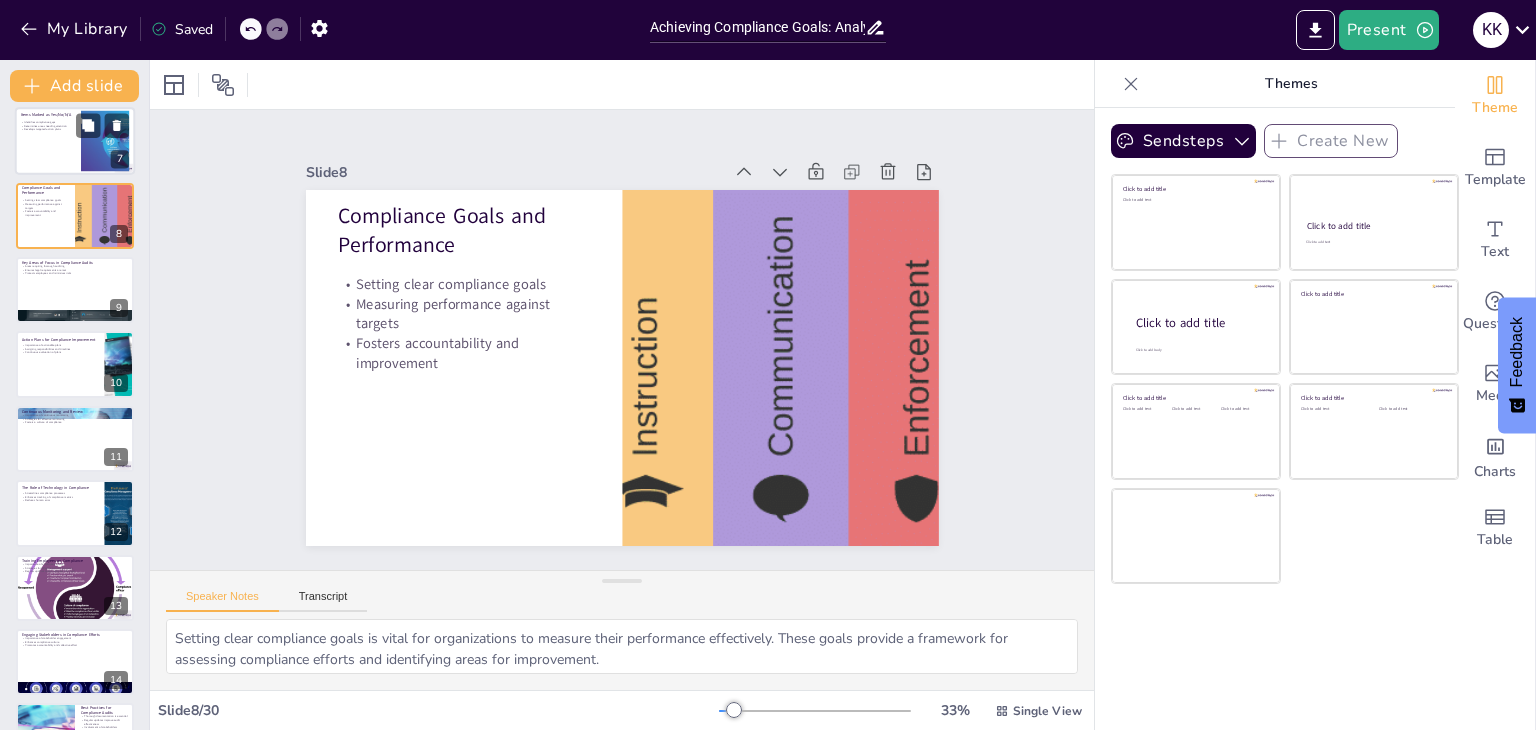 click on "Ensures legal requirements are met" at bounding box center [75, 270] 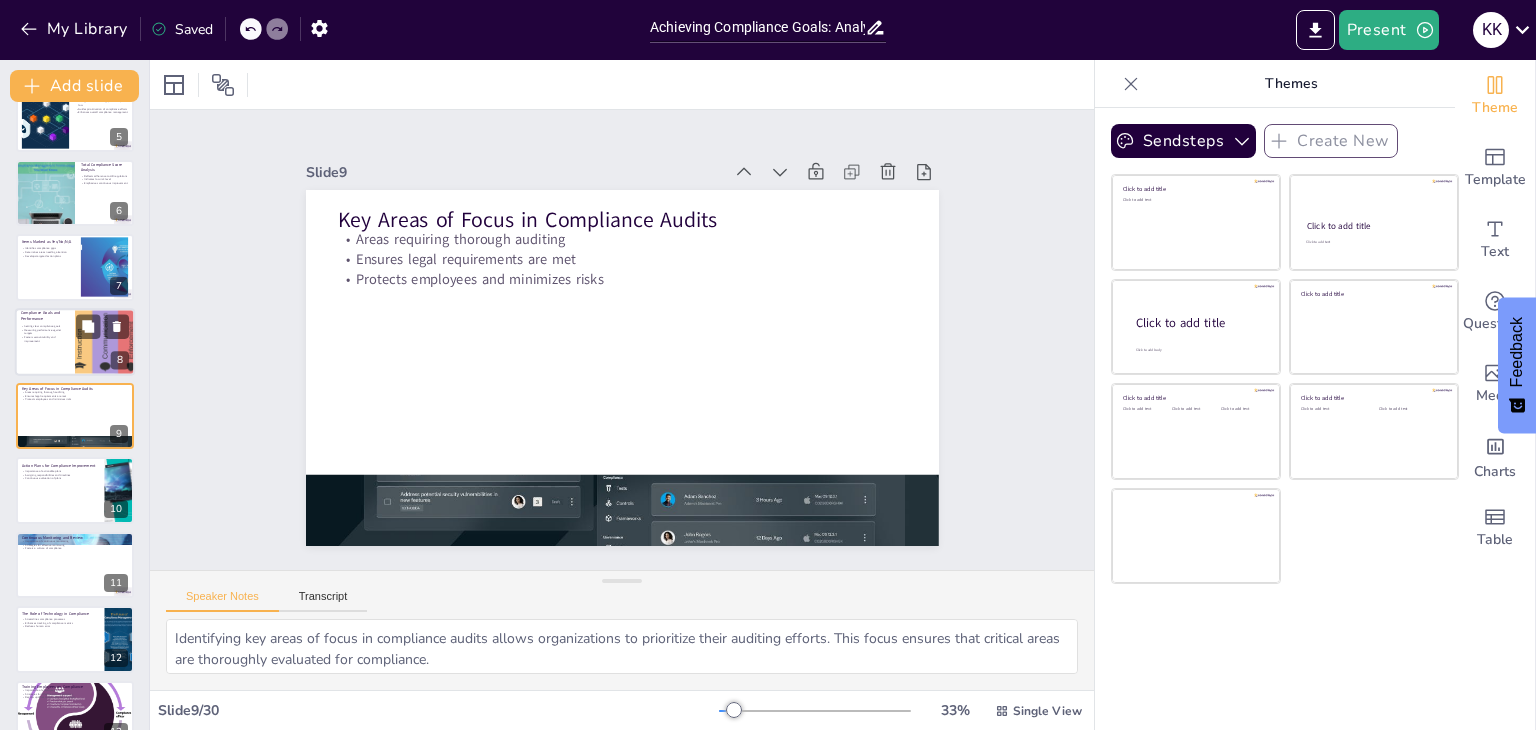 click at bounding box center [75, 342] 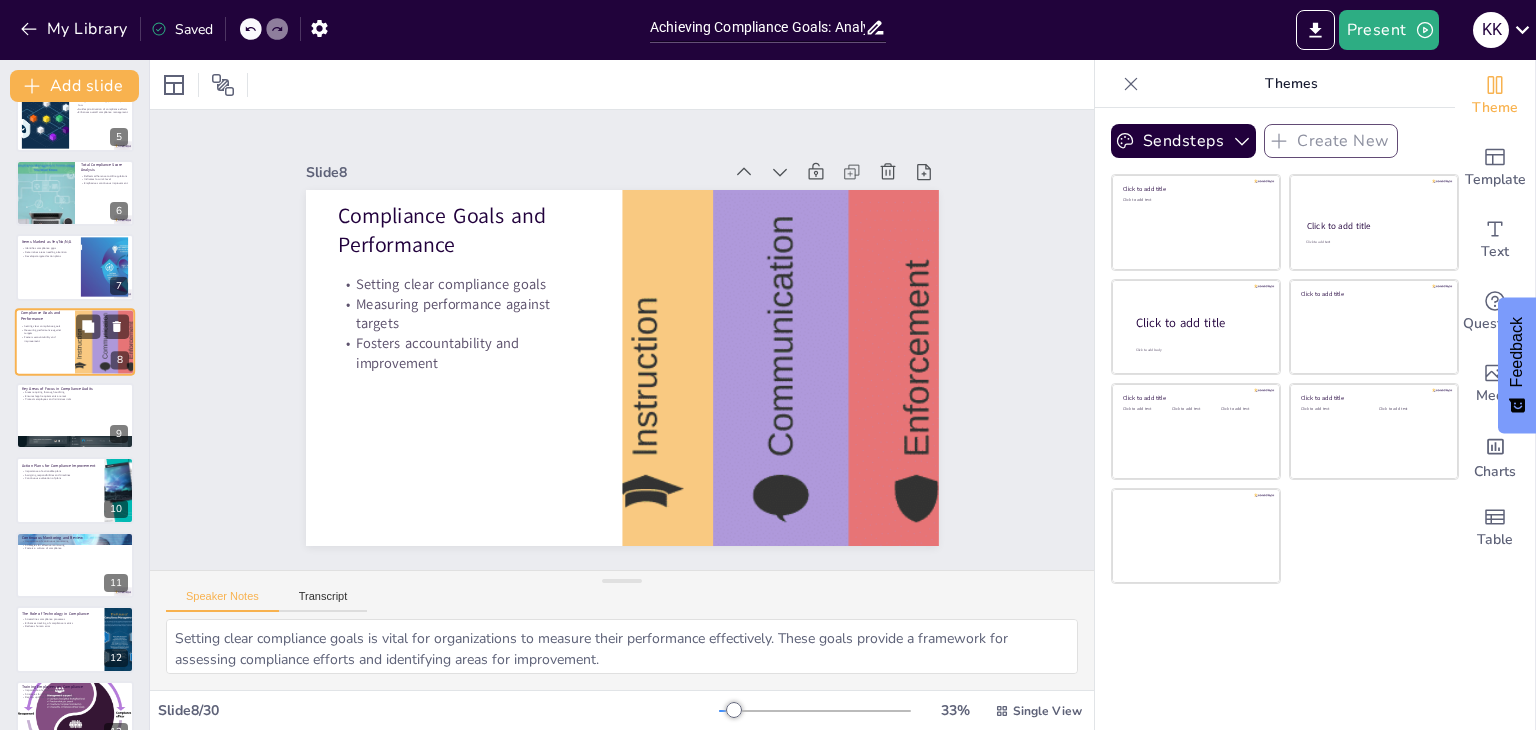 scroll, scrollTop: 256, scrollLeft: 0, axis: vertical 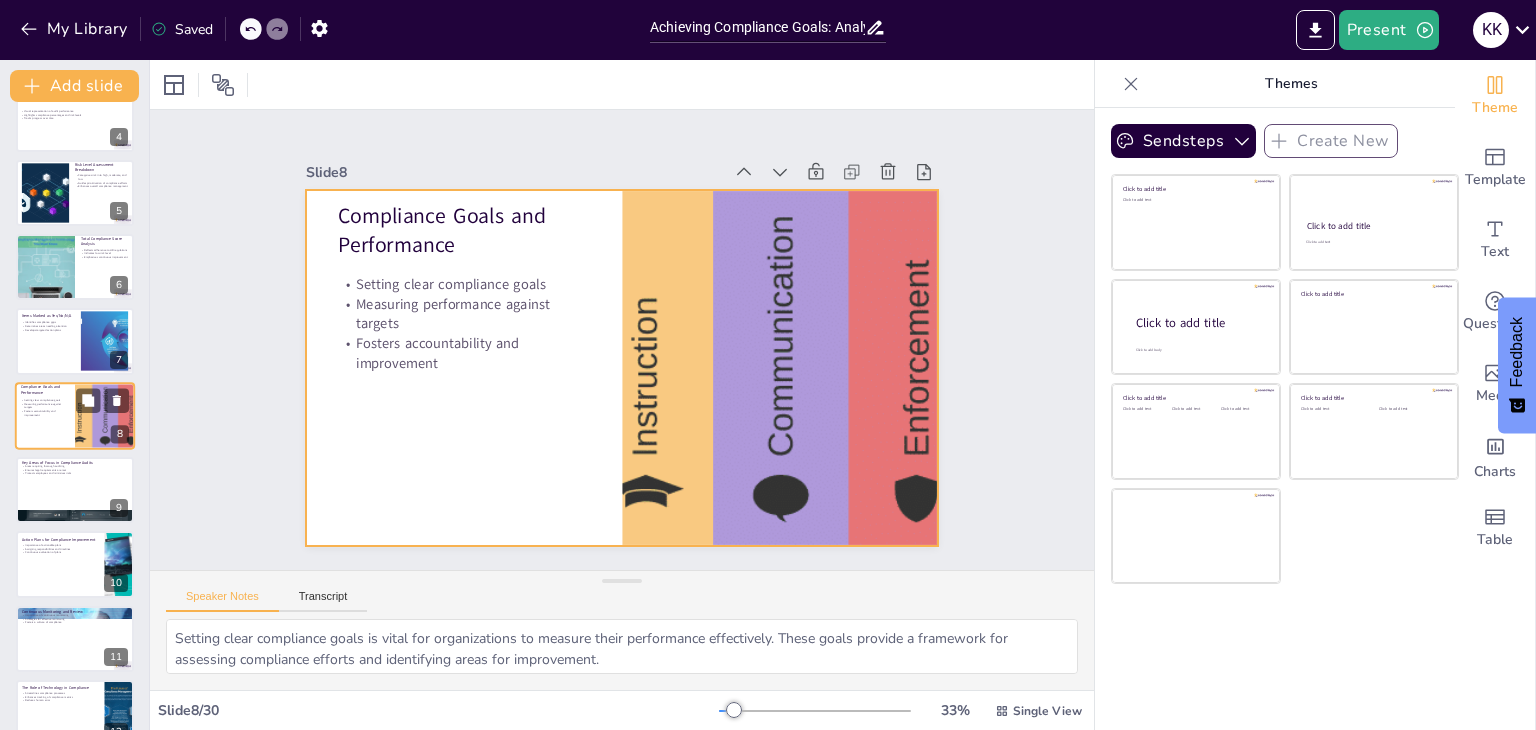 click at bounding box center (75, 416) 